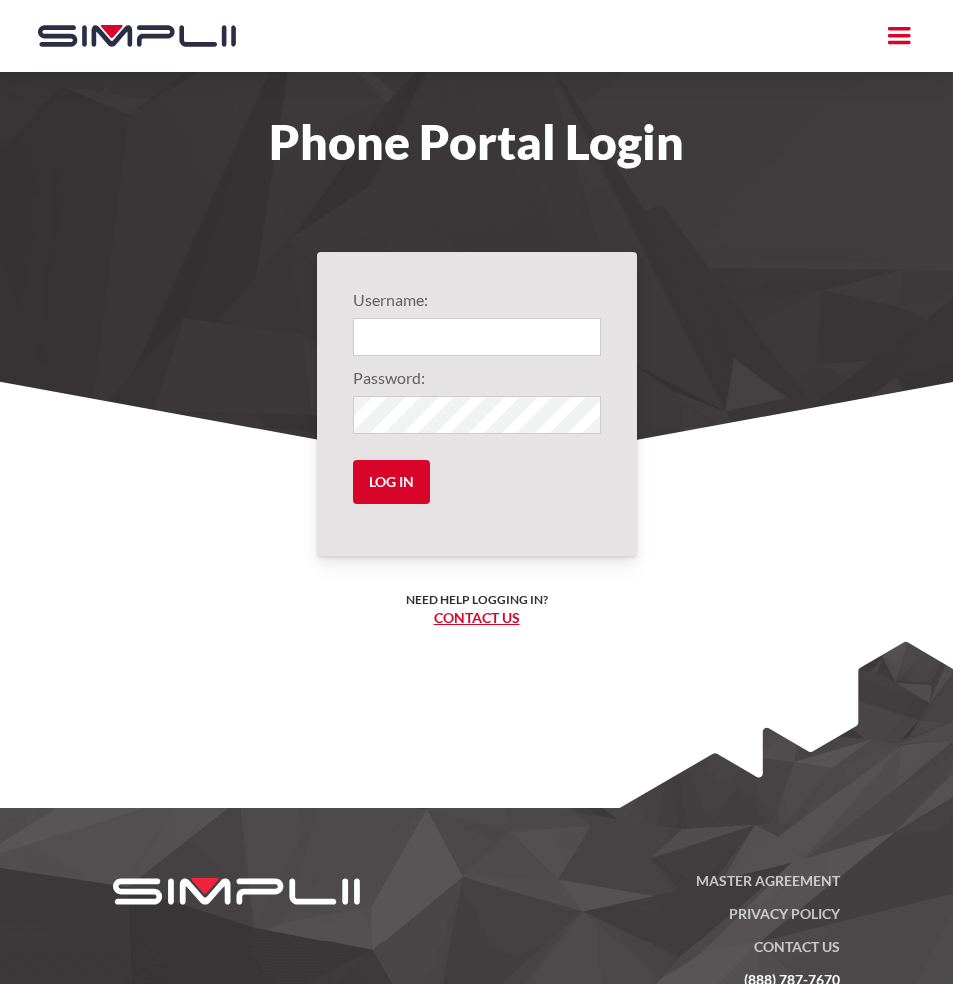 scroll, scrollTop: 0, scrollLeft: 0, axis: both 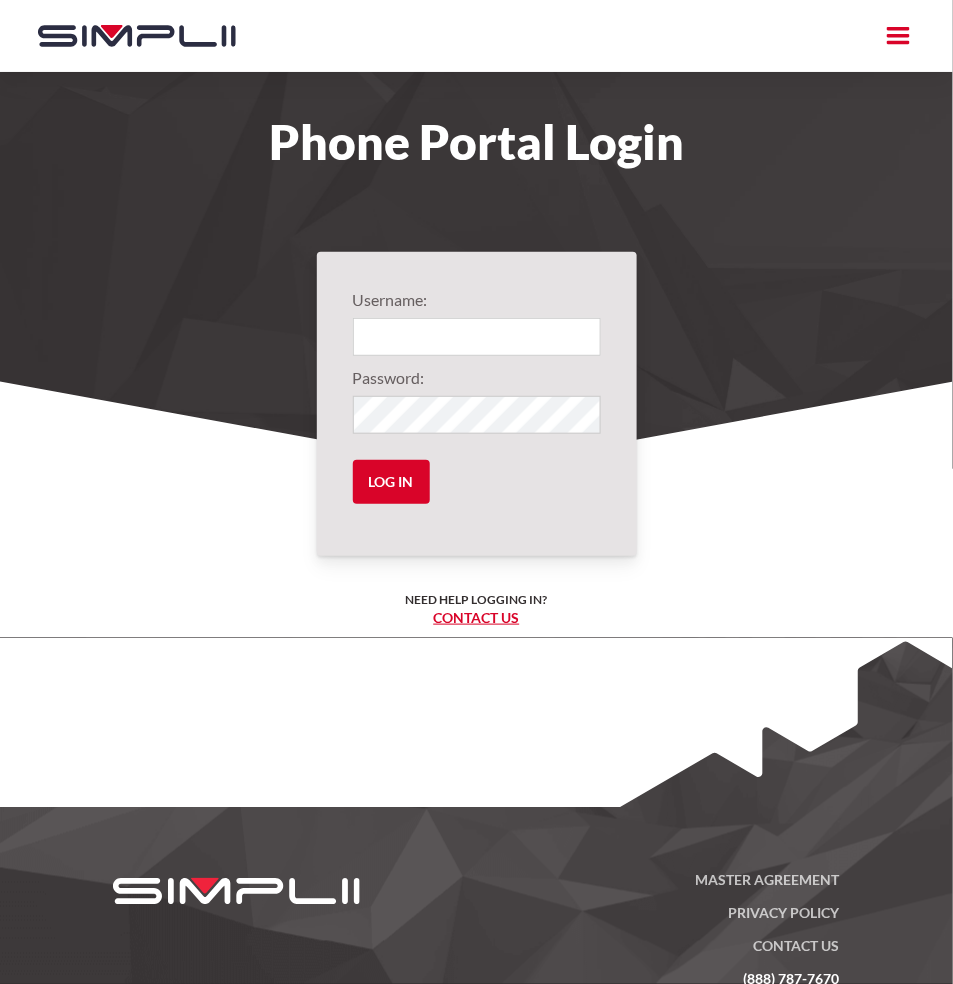 type on "[USERNAME]@[DOMAIN]" 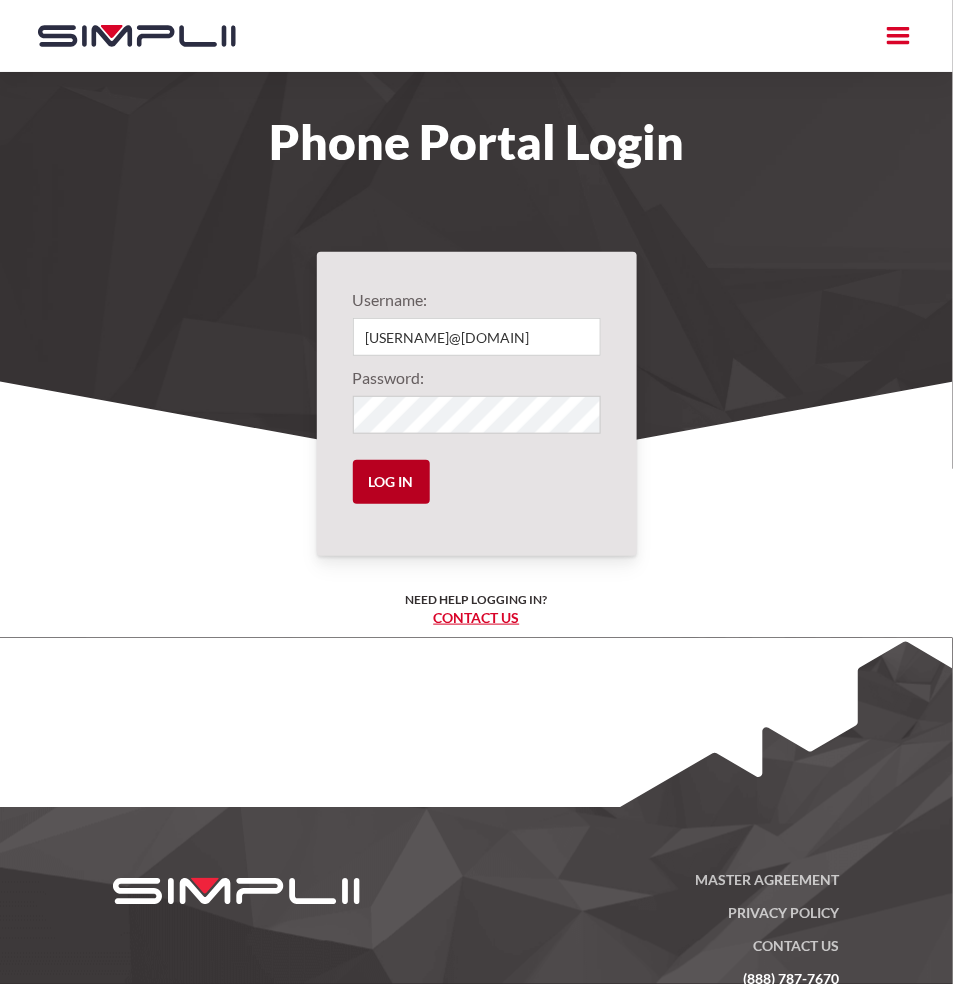 click on "Log in" at bounding box center (391, 482) 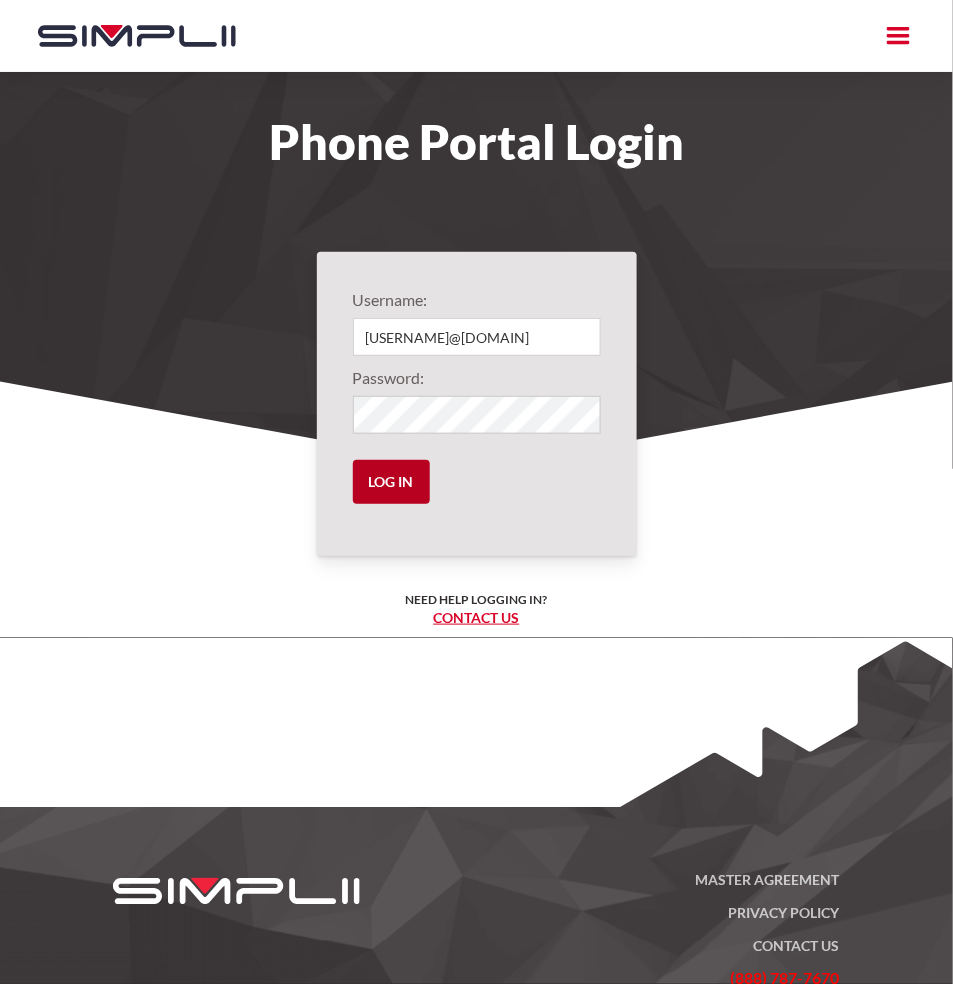 click on "Log in" at bounding box center [391, 482] 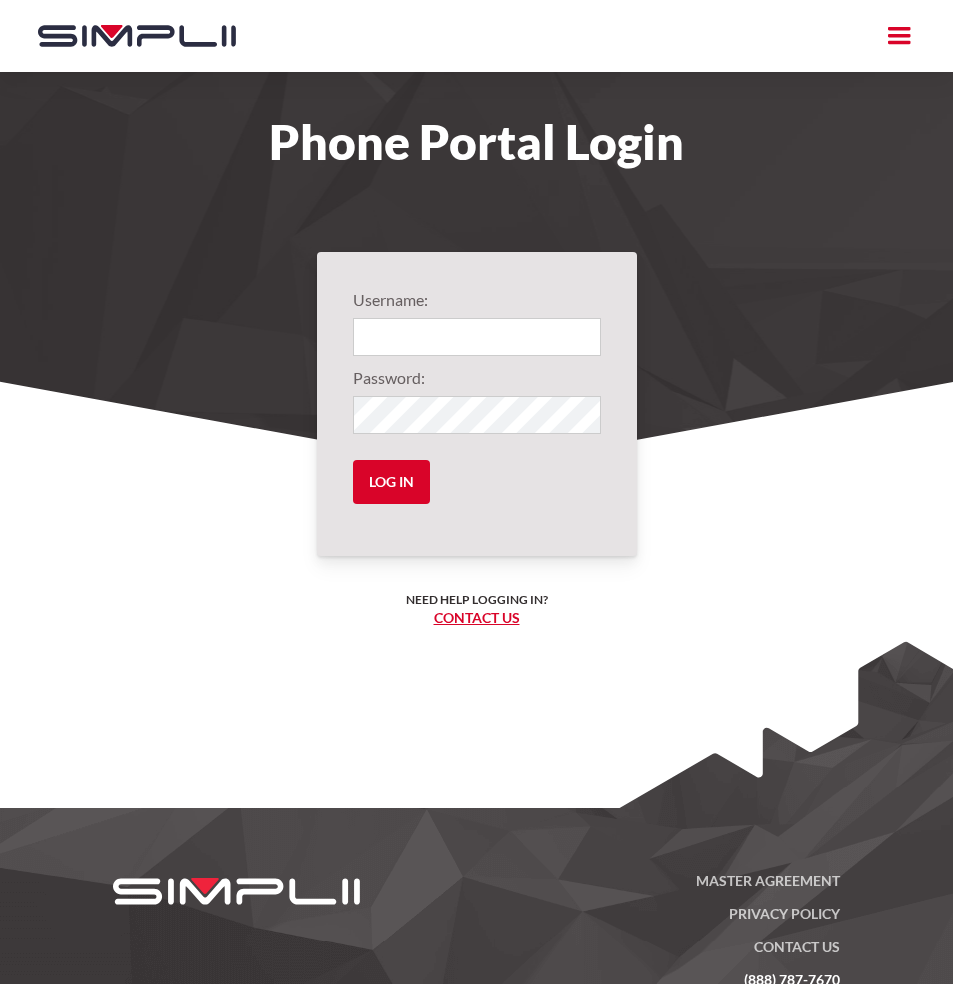 scroll, scrollTop: 0, scrollLeft: 0, axis: both 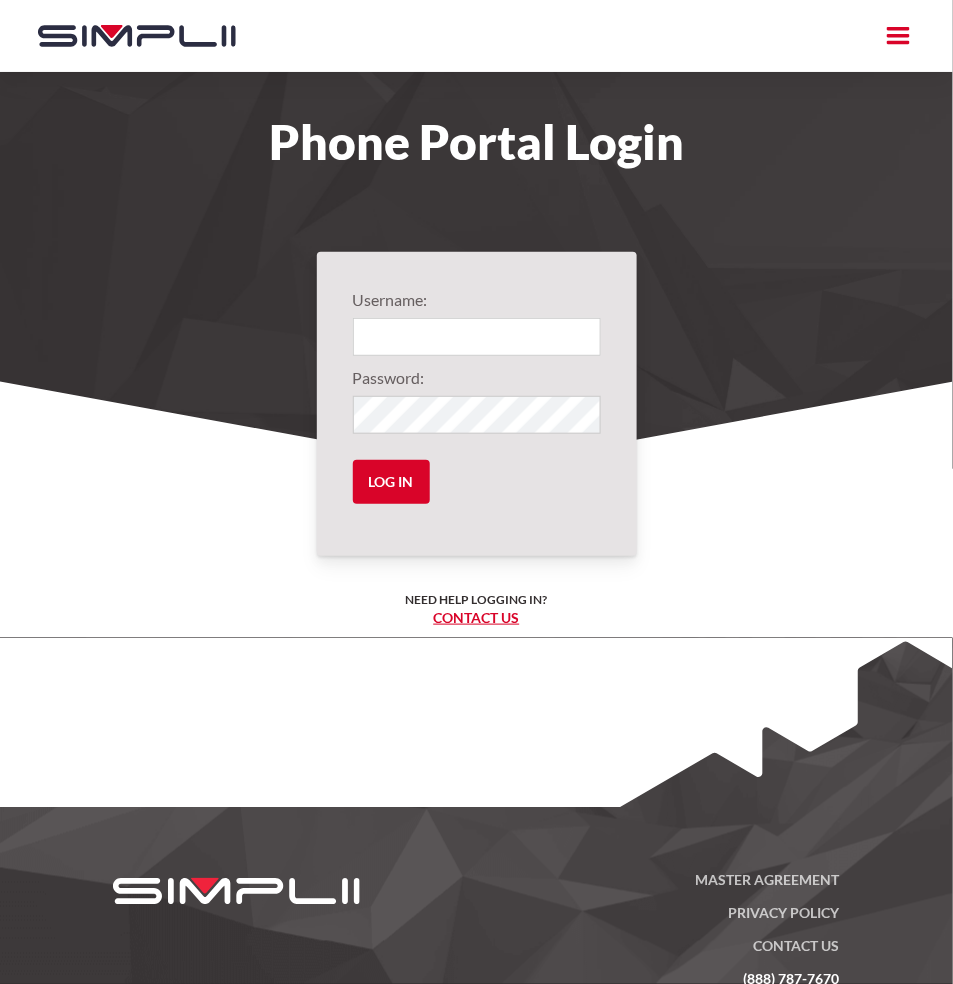 type on "[USERNAME]@[DOMAIN]" 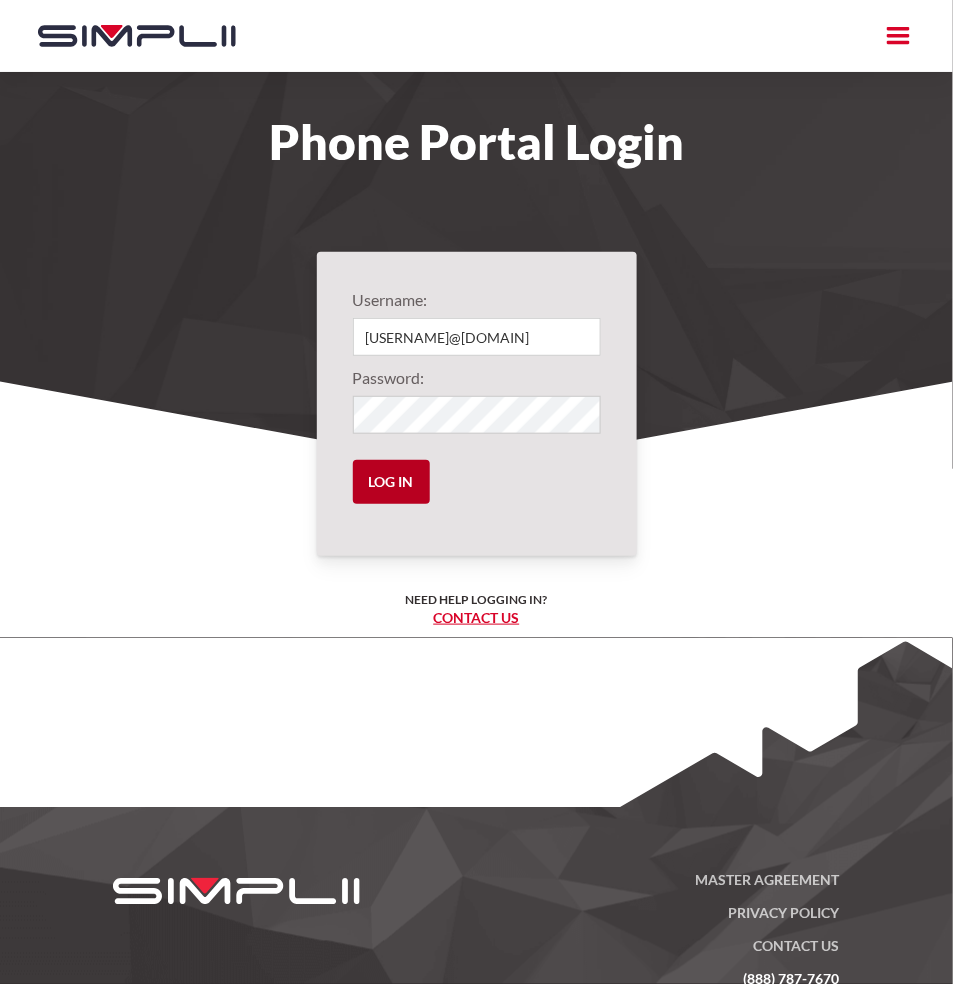 click on "Log in" at bounding box center [391, 482] 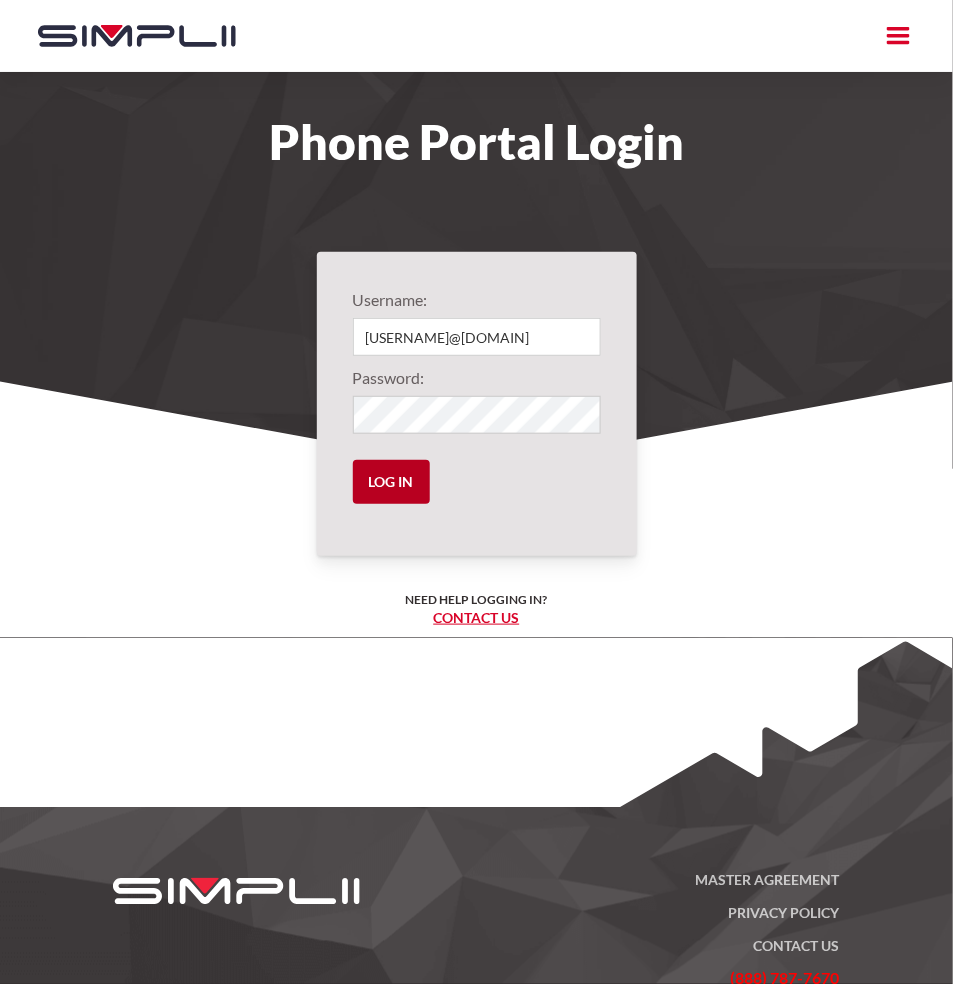 click on "Log in" at bounding box center (391, 482) 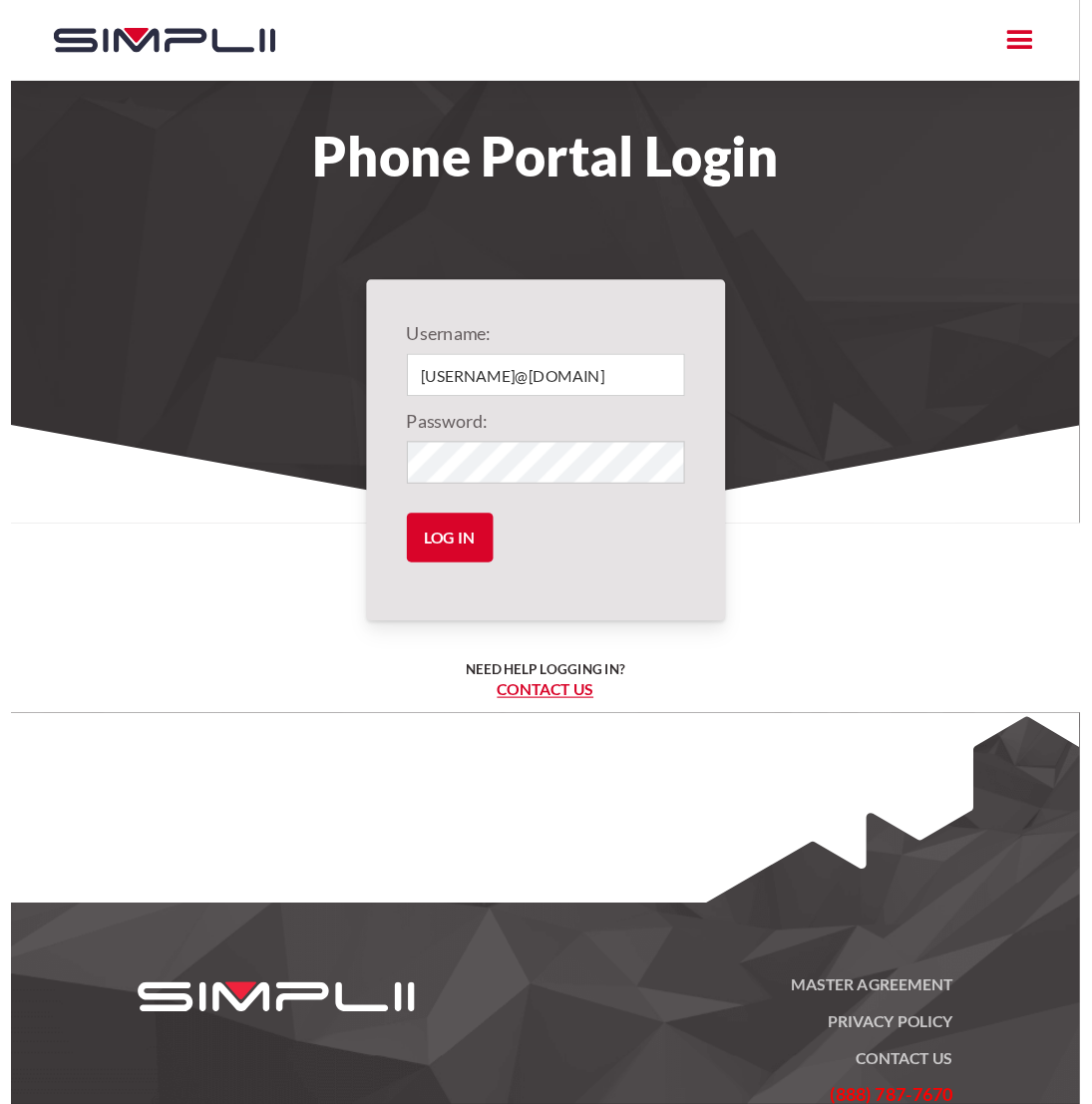 scroll, scrollTop: 0, scrollLeft: 0, axis: both 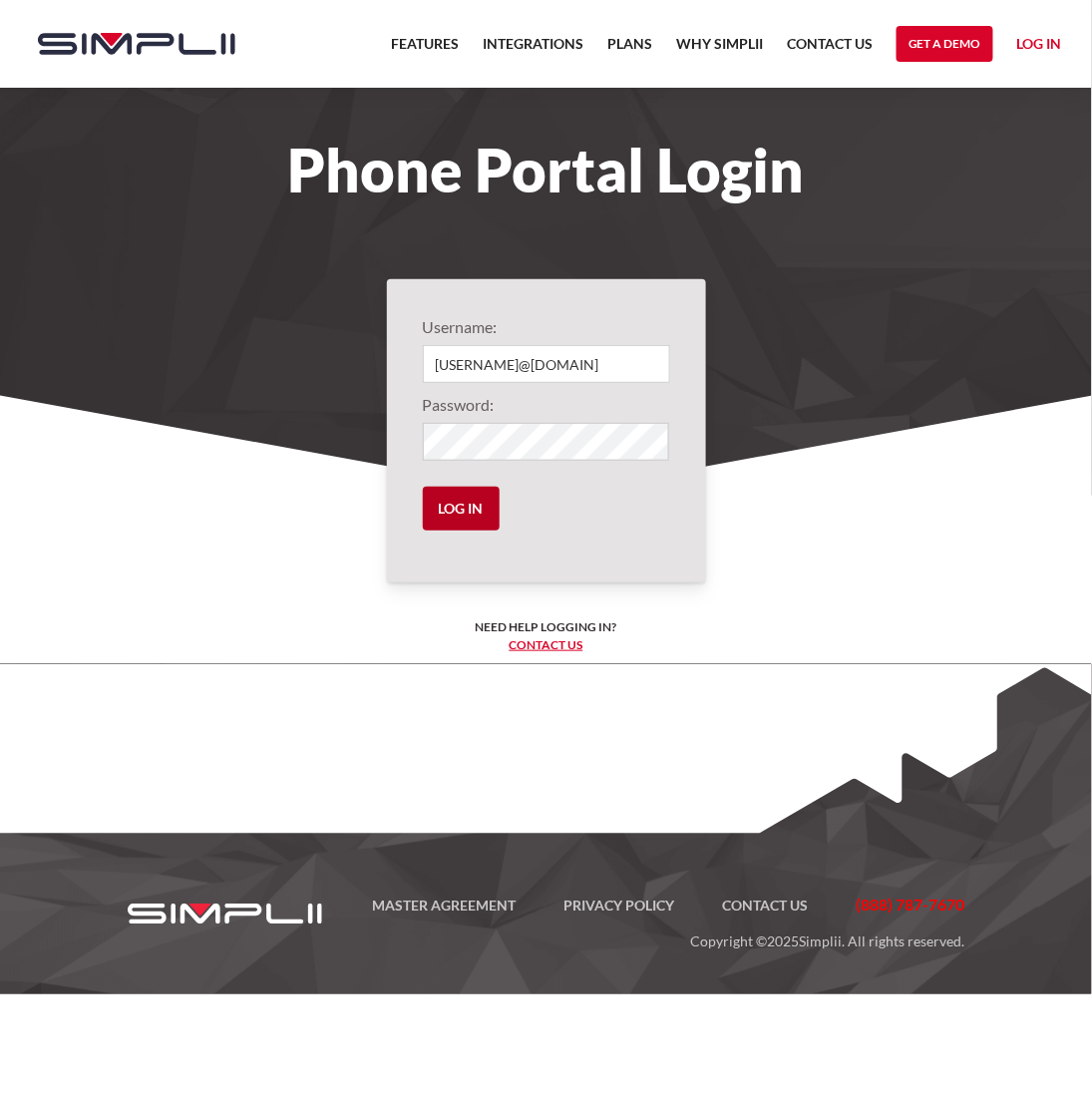 click on "Log in" at bounding box center [461, 509] 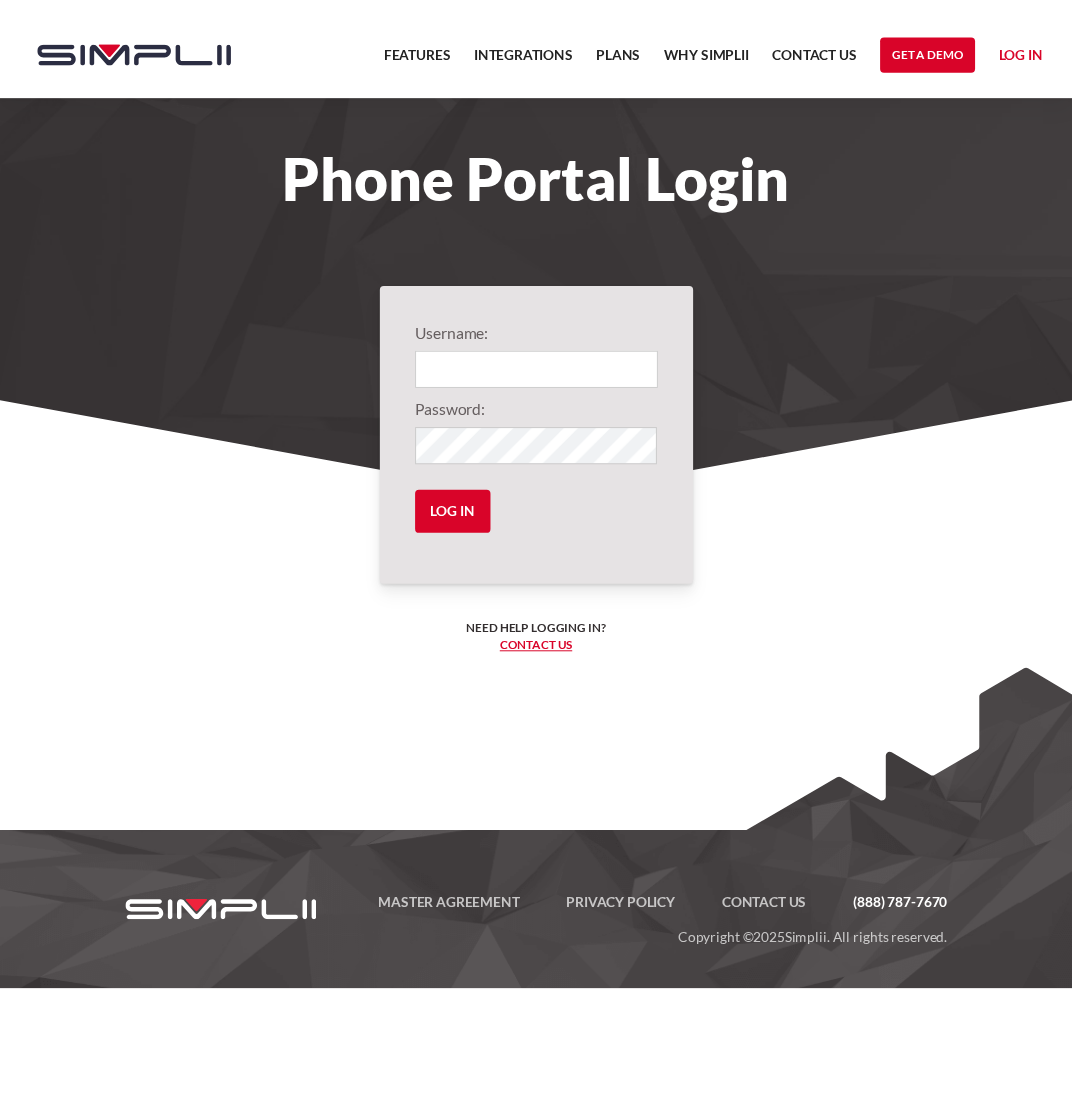 scroll, scrollTop: 0, scrollLeft: 0, axis: both 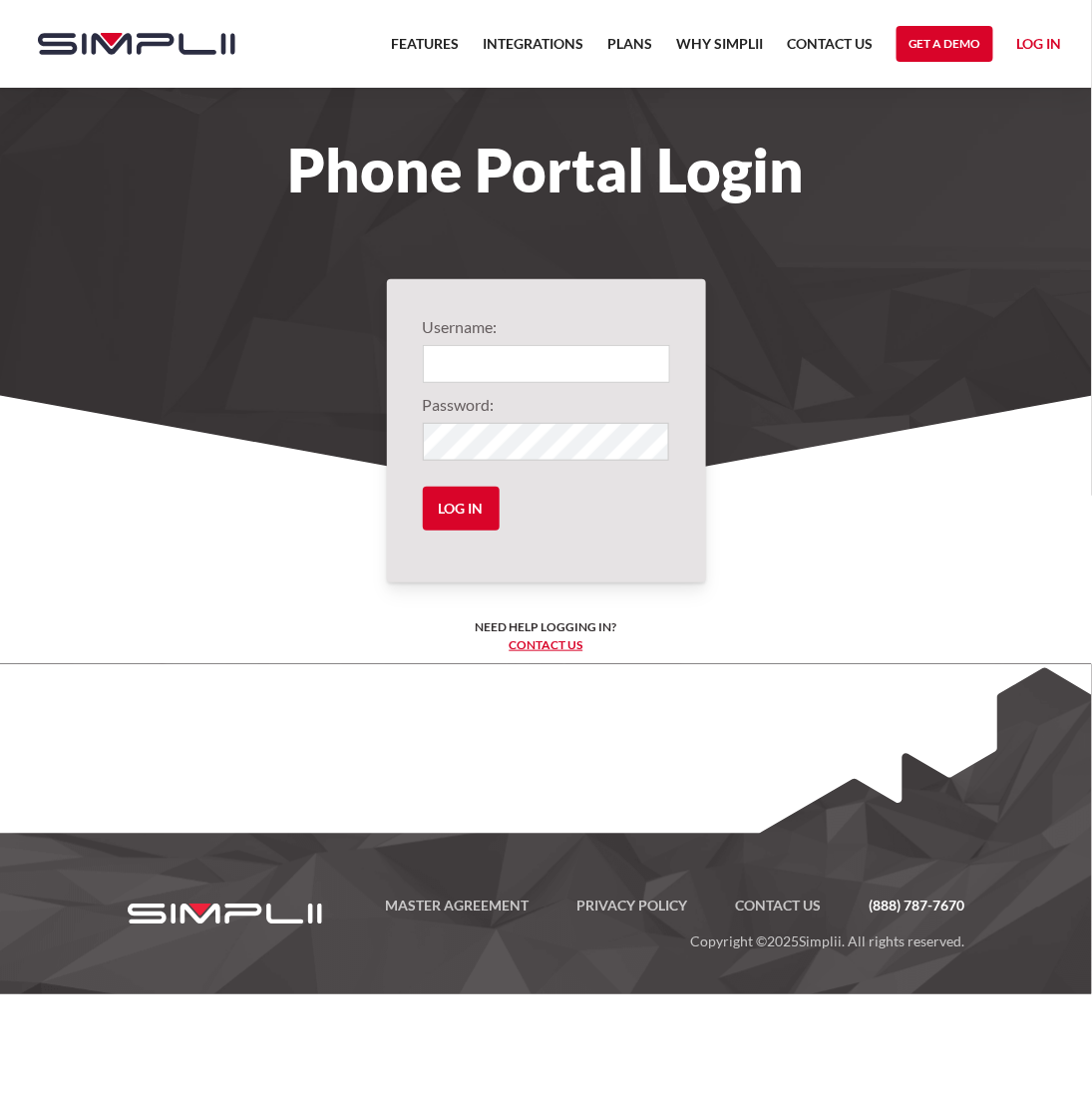 click at bounding box center (546, 364) 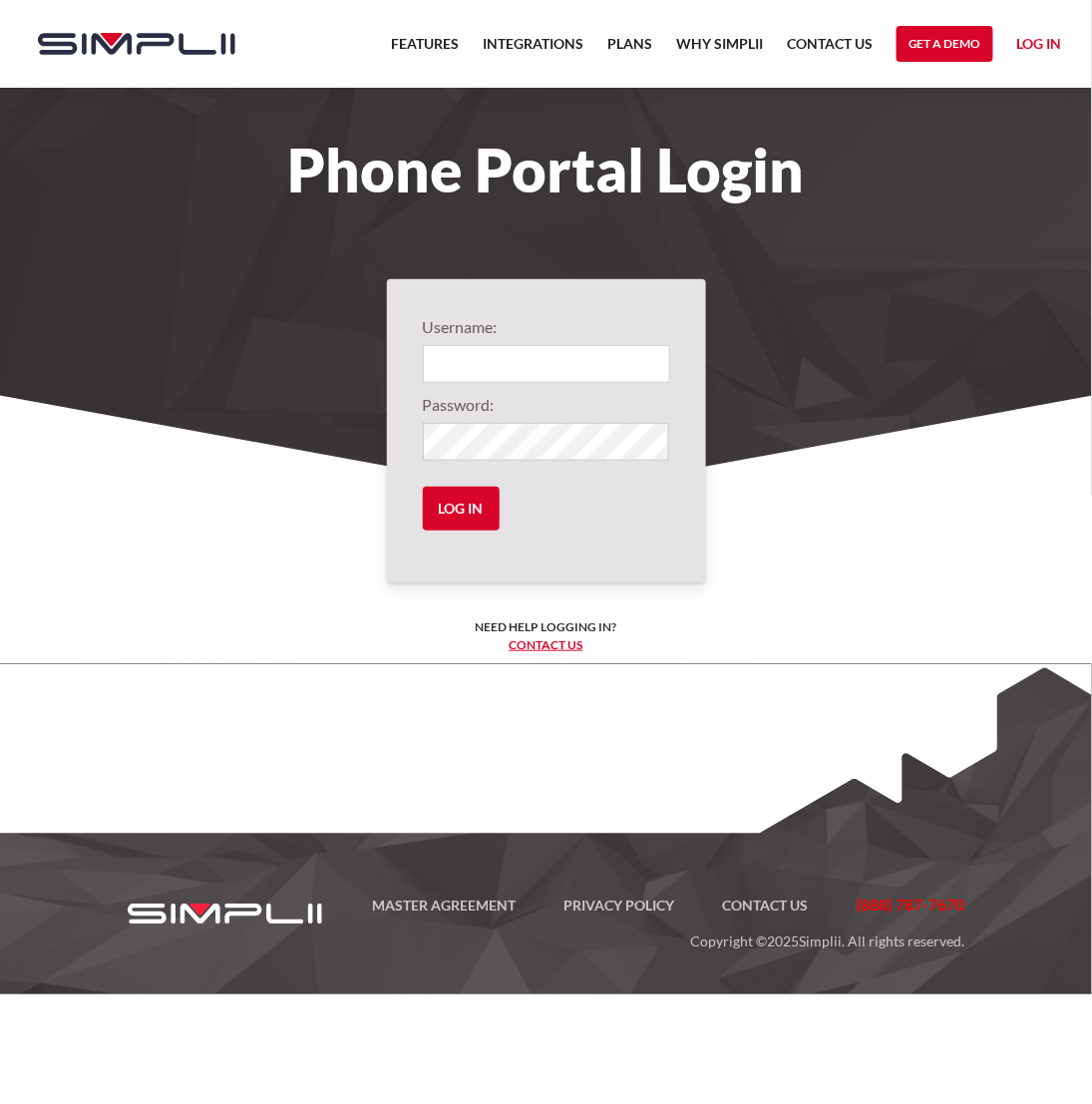type on "[USERNAME]@[DOMAIN]" 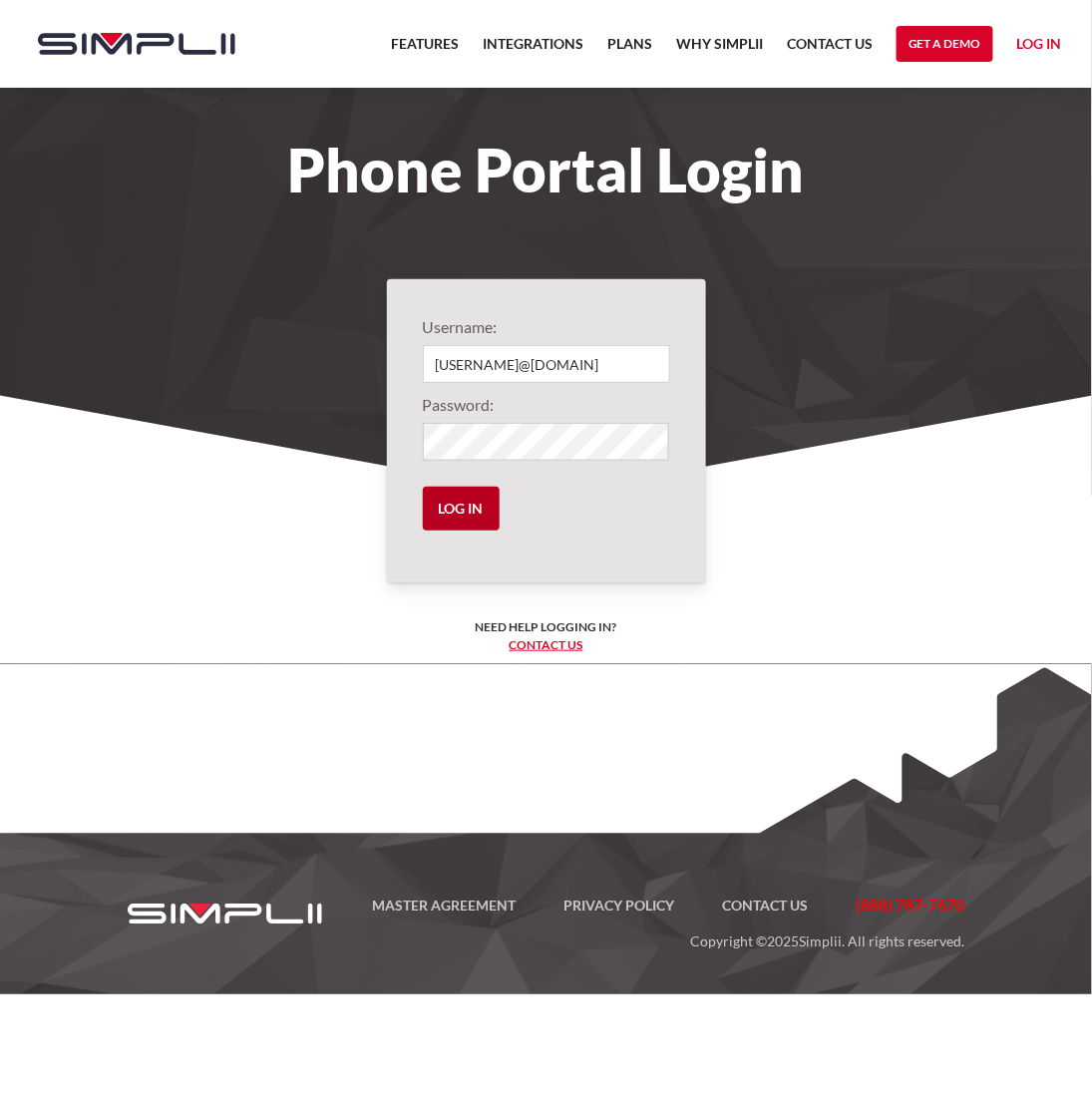 click on "Log in" at bounding box center (461, 509) 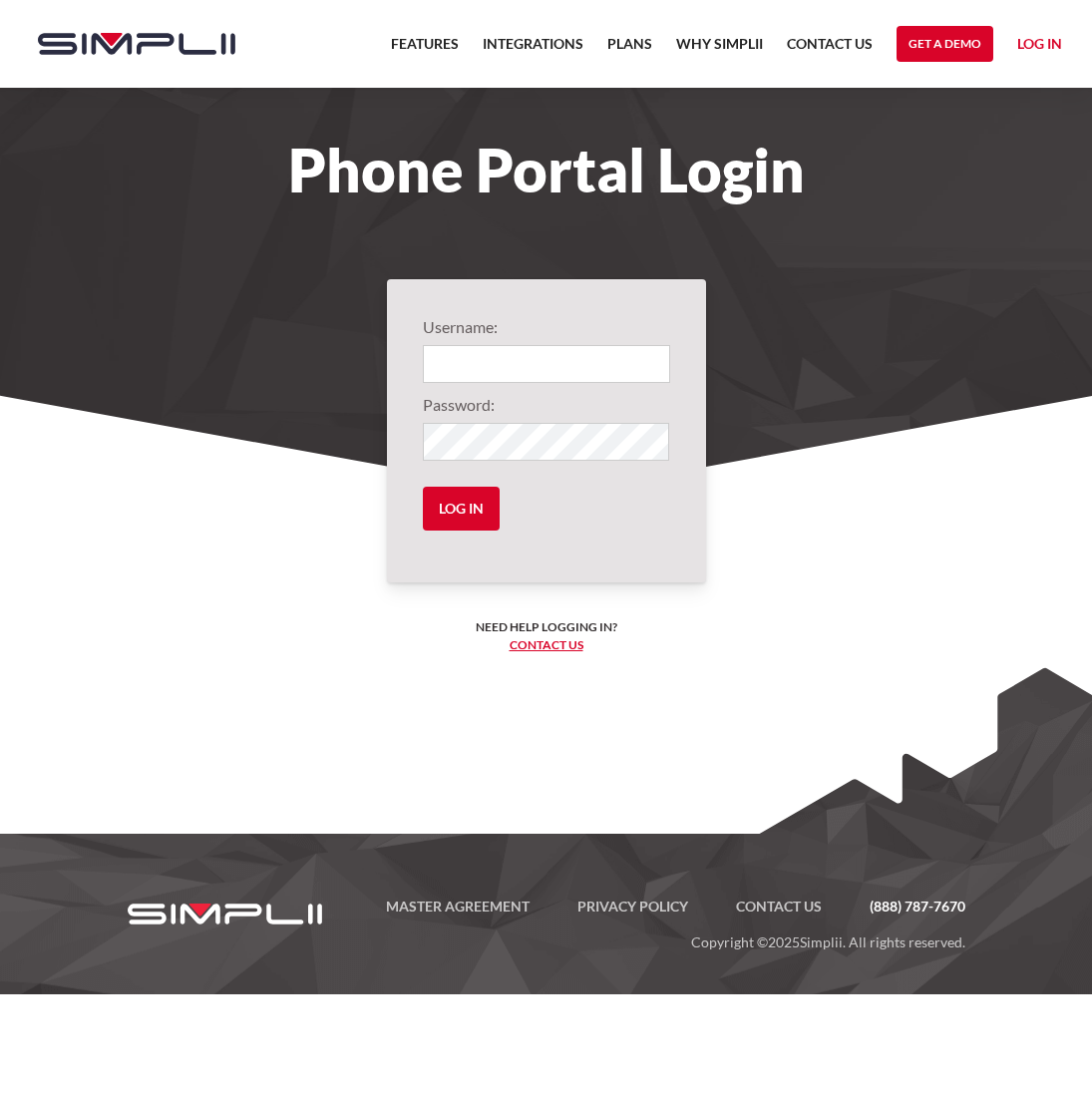 scroll, scrollTop: 0, scrollLeft: 0, axis: both 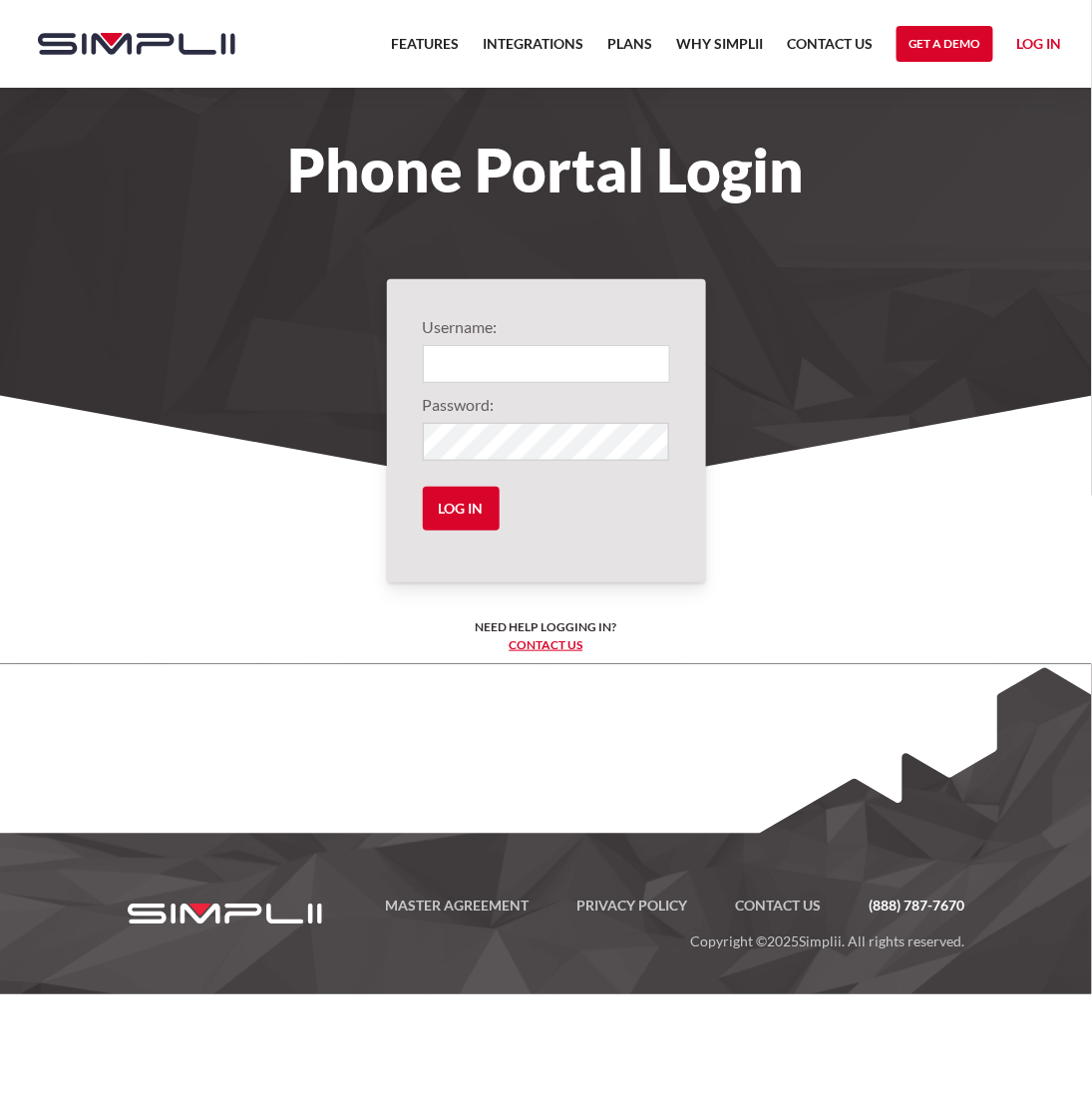 click on "Log in" at bounding box center (1039, 47) 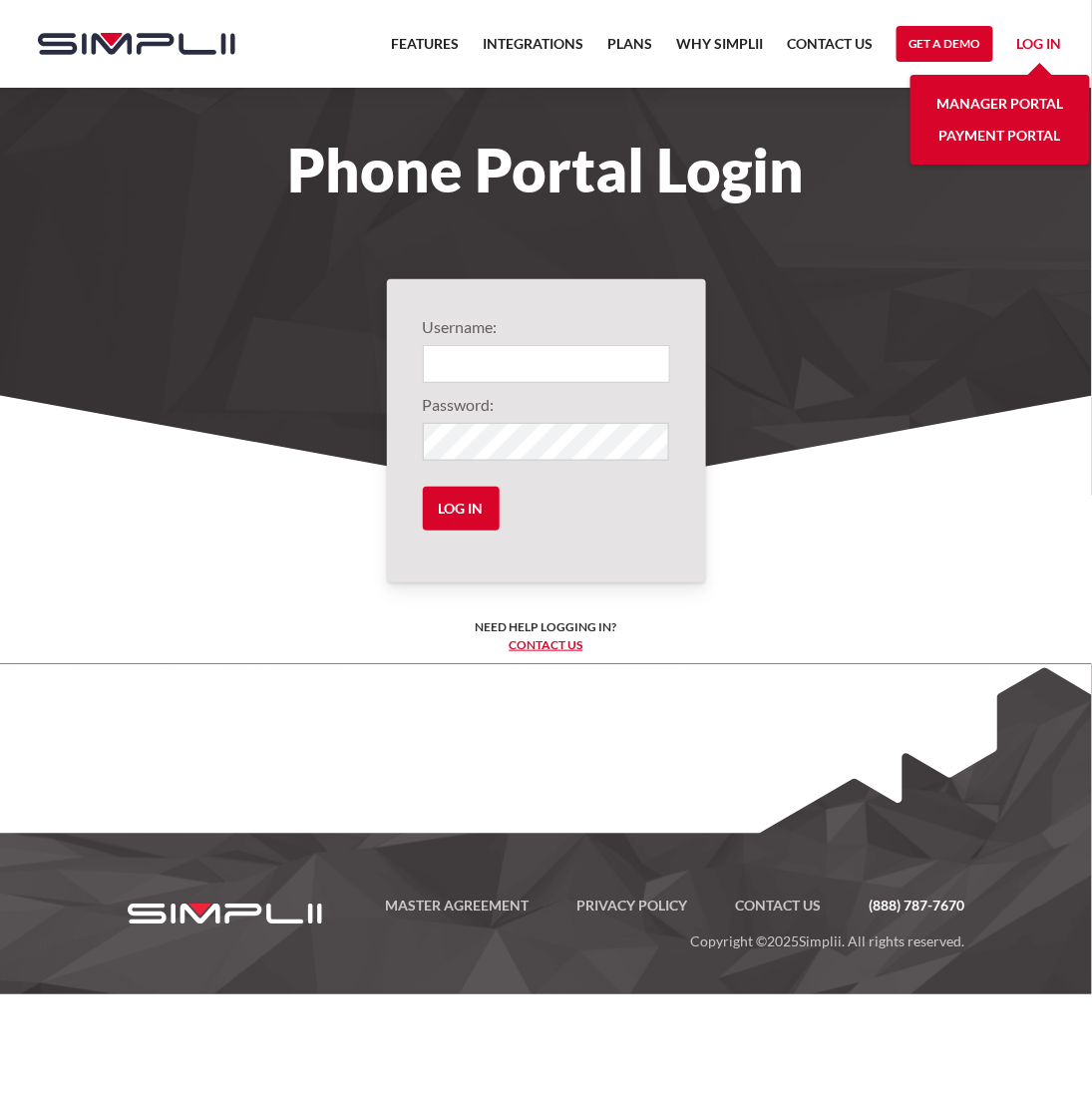 click on "Manager Portal" at bounding box center [1000, 104] 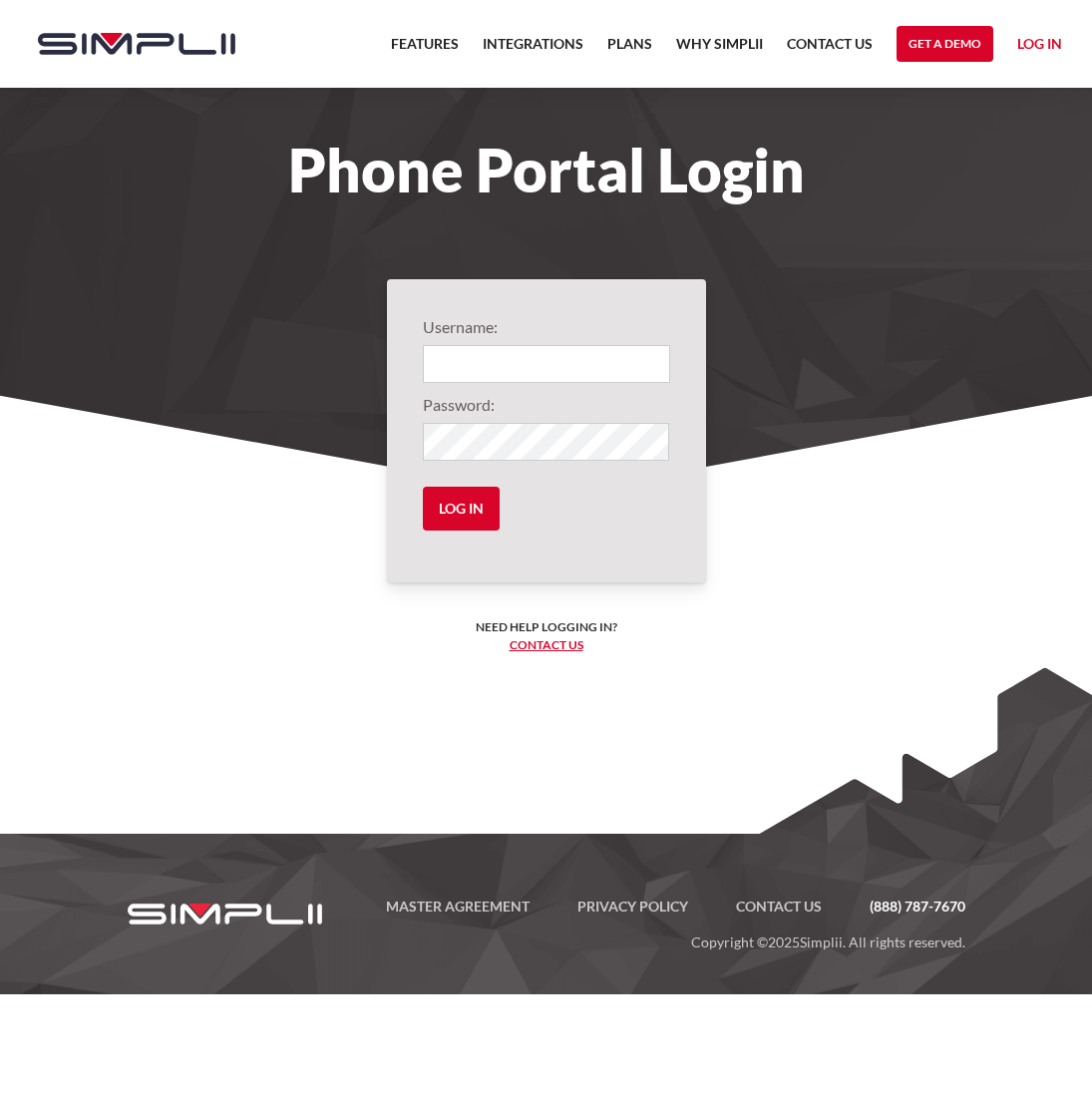 scroll, scrollTop: 0, scrollLeft: 0, axis: both 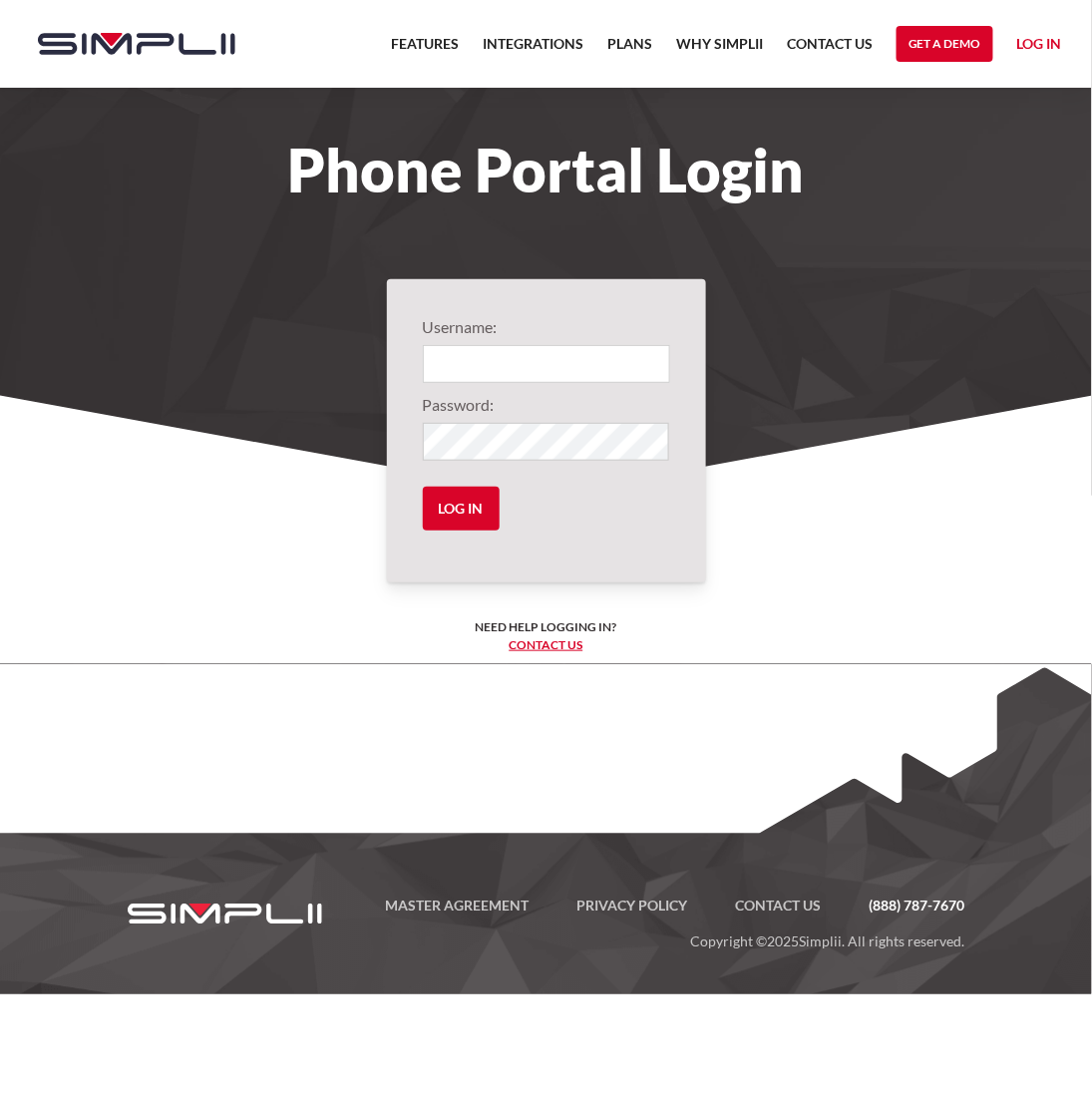 click at bounding box center [546, 364] 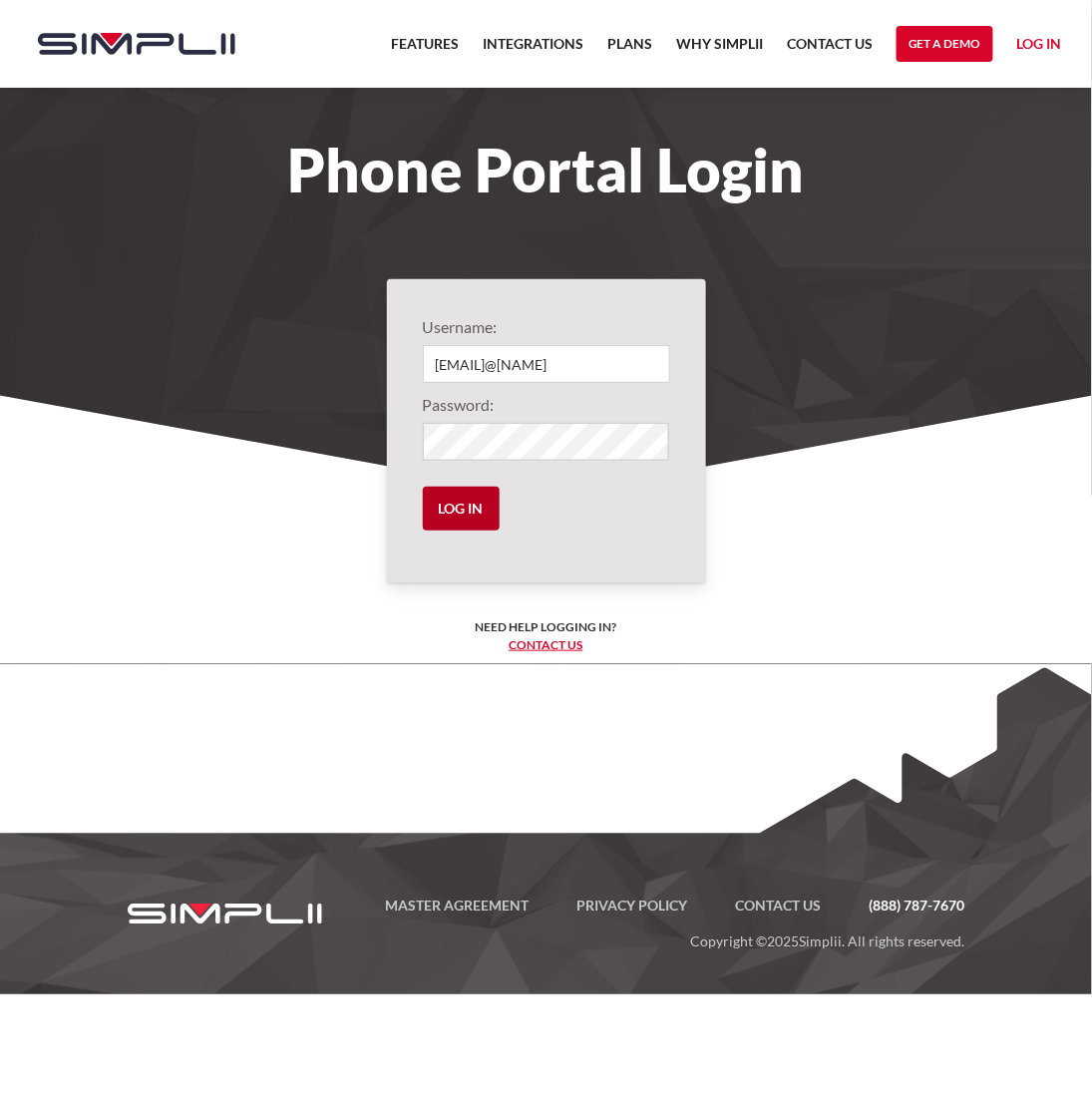 click on "Log in" at bounding box center [461, 509] 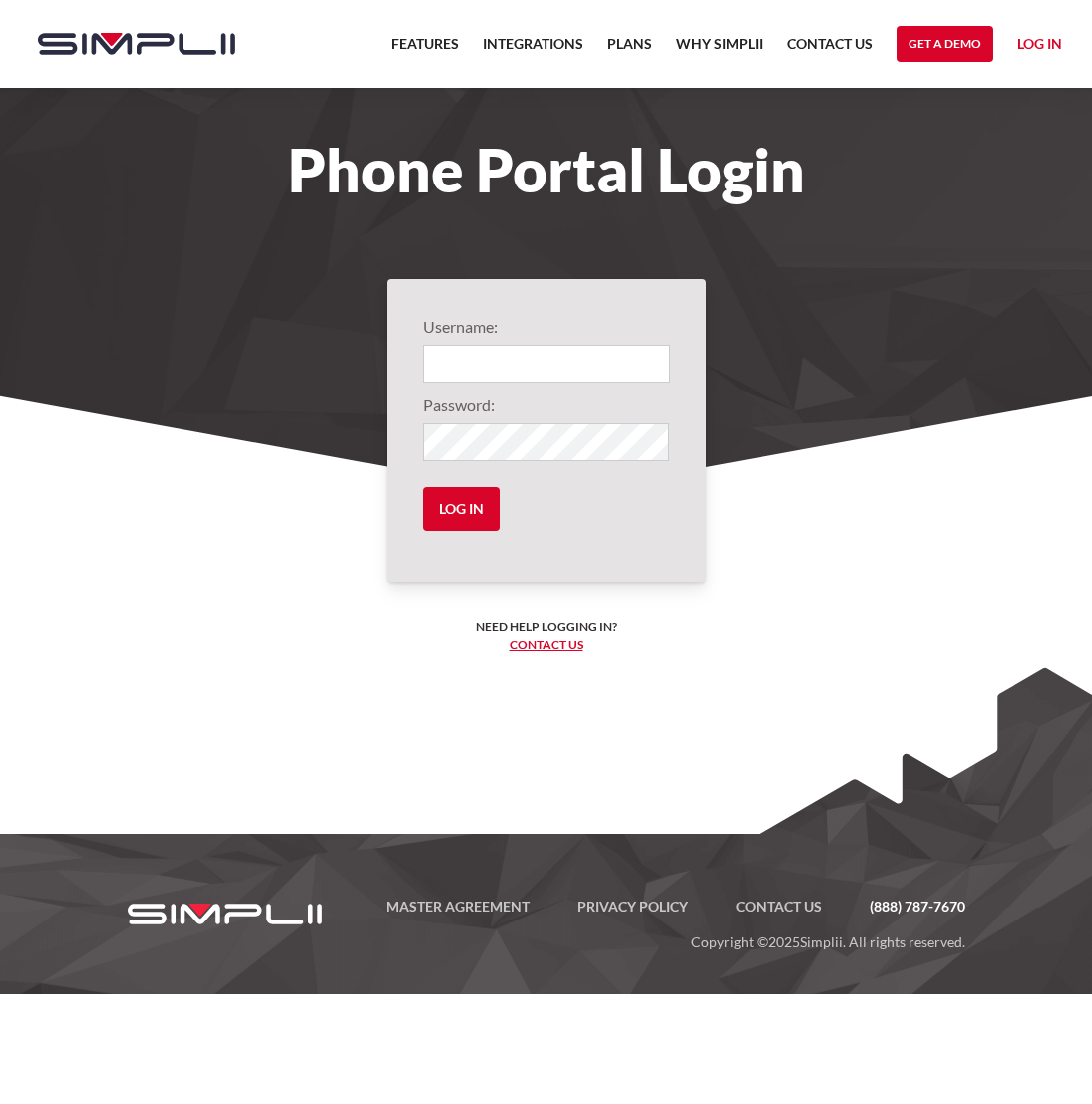 scroll, scrollTop: 0, scrollLeft: 0, axis: both 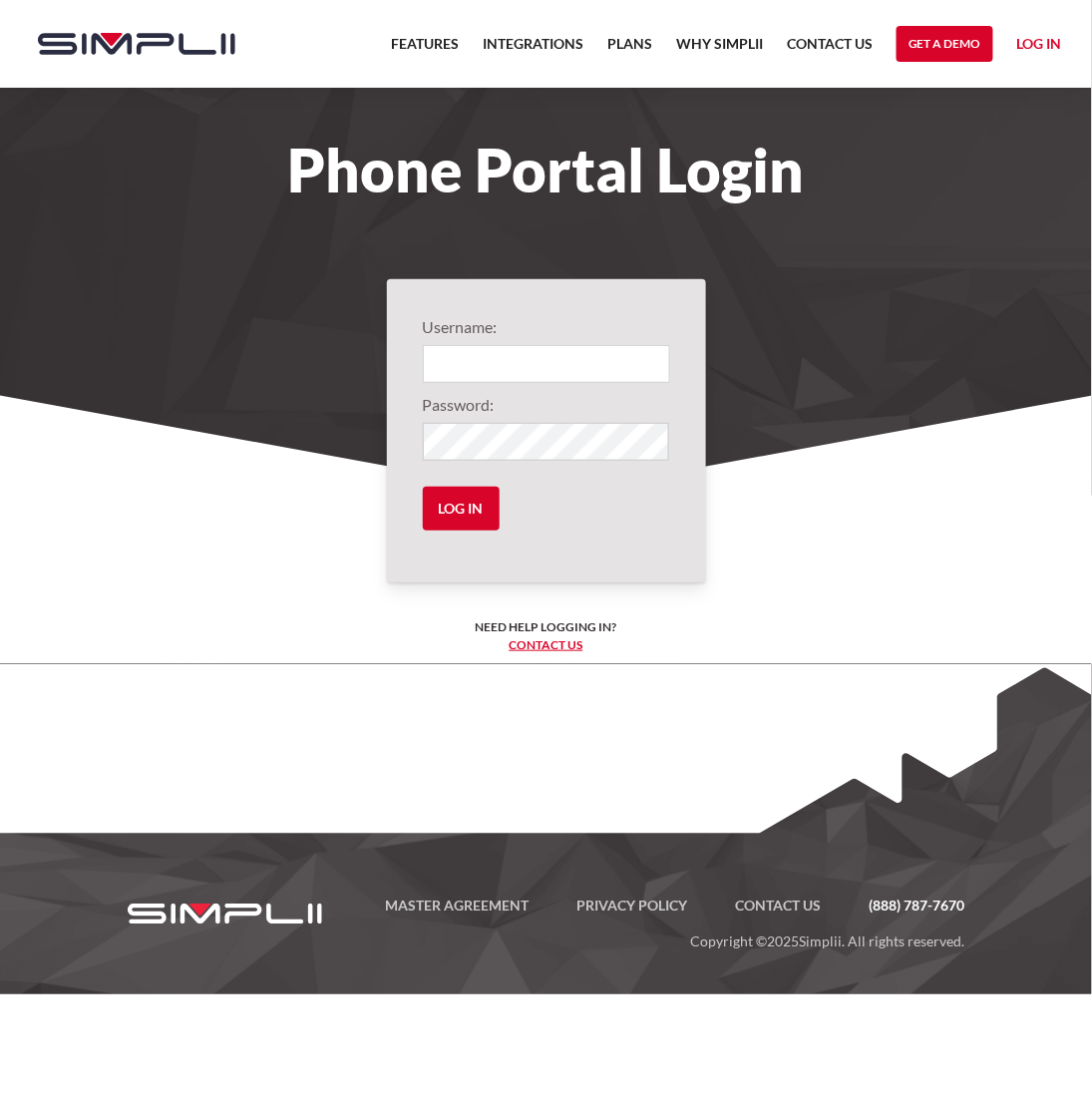 type on "[EMAIL]" 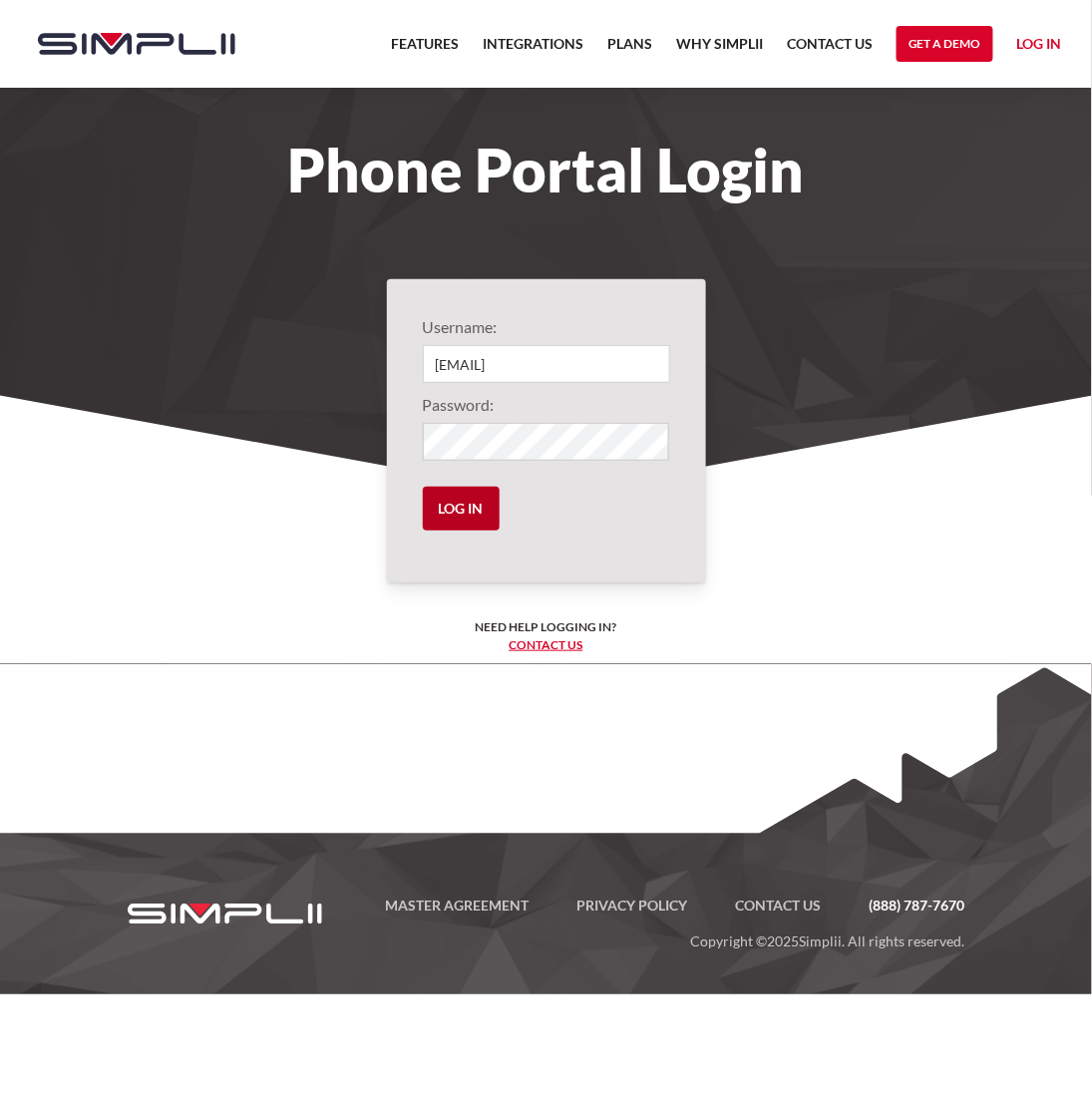 click on "Log in" at bounding box center [461, 509] 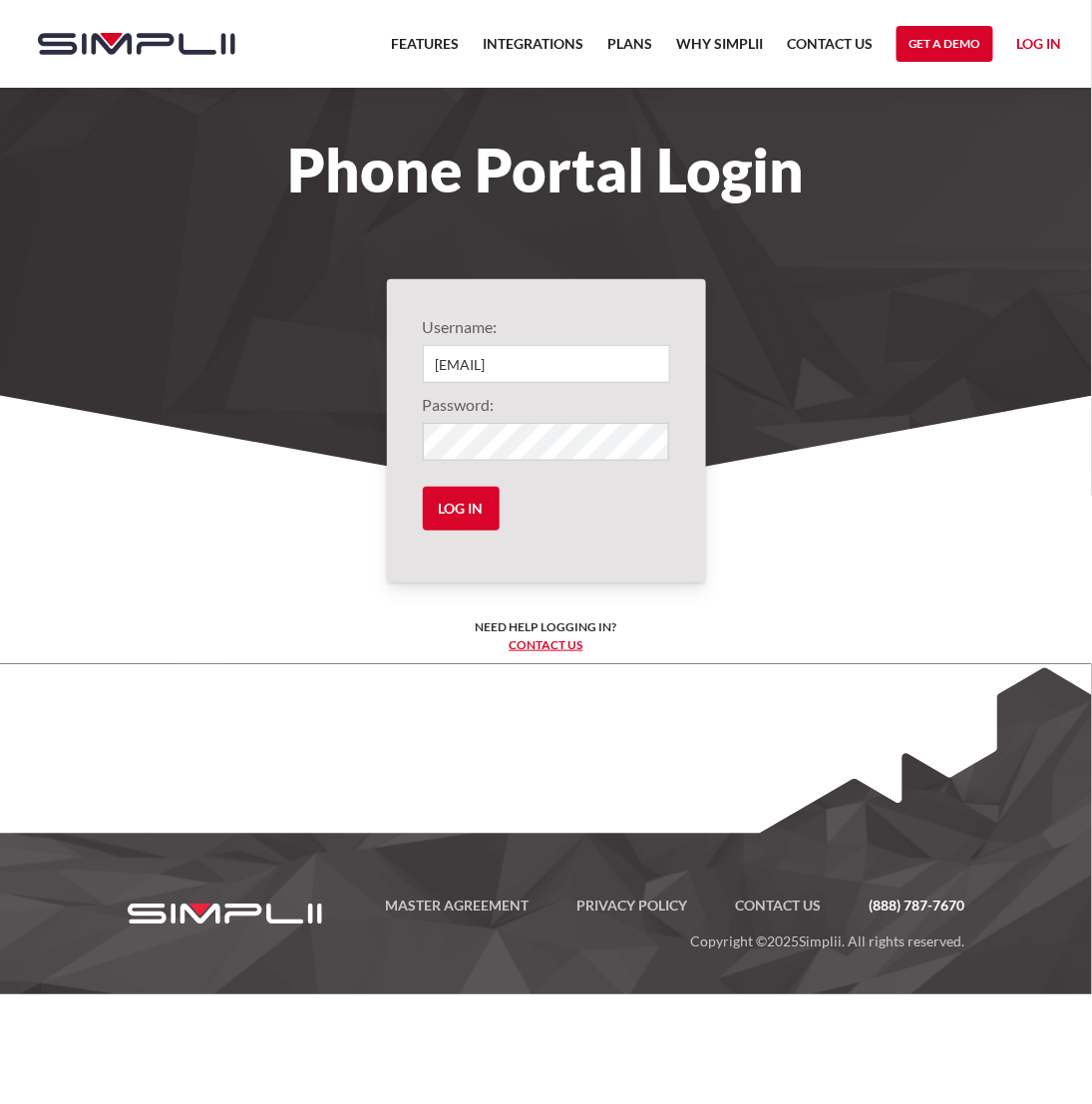click on "Master Agreement Privacy Policy Contact US (888) 787-7670 Copyright ©  2025  Simplii. All rights reserved." at bounding box center [546, 829] 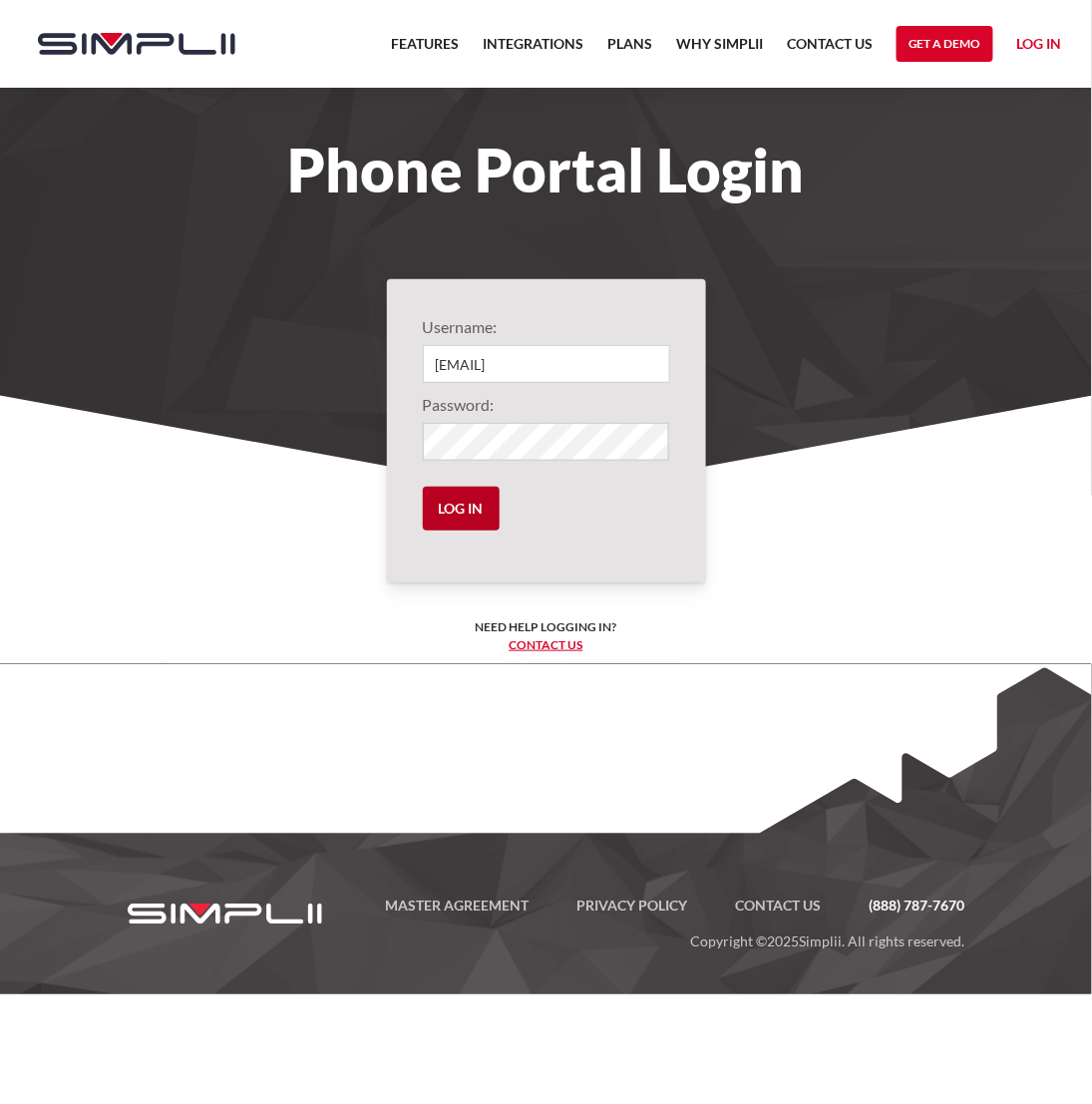 click on "Log in" at bounding box center (461, 509) 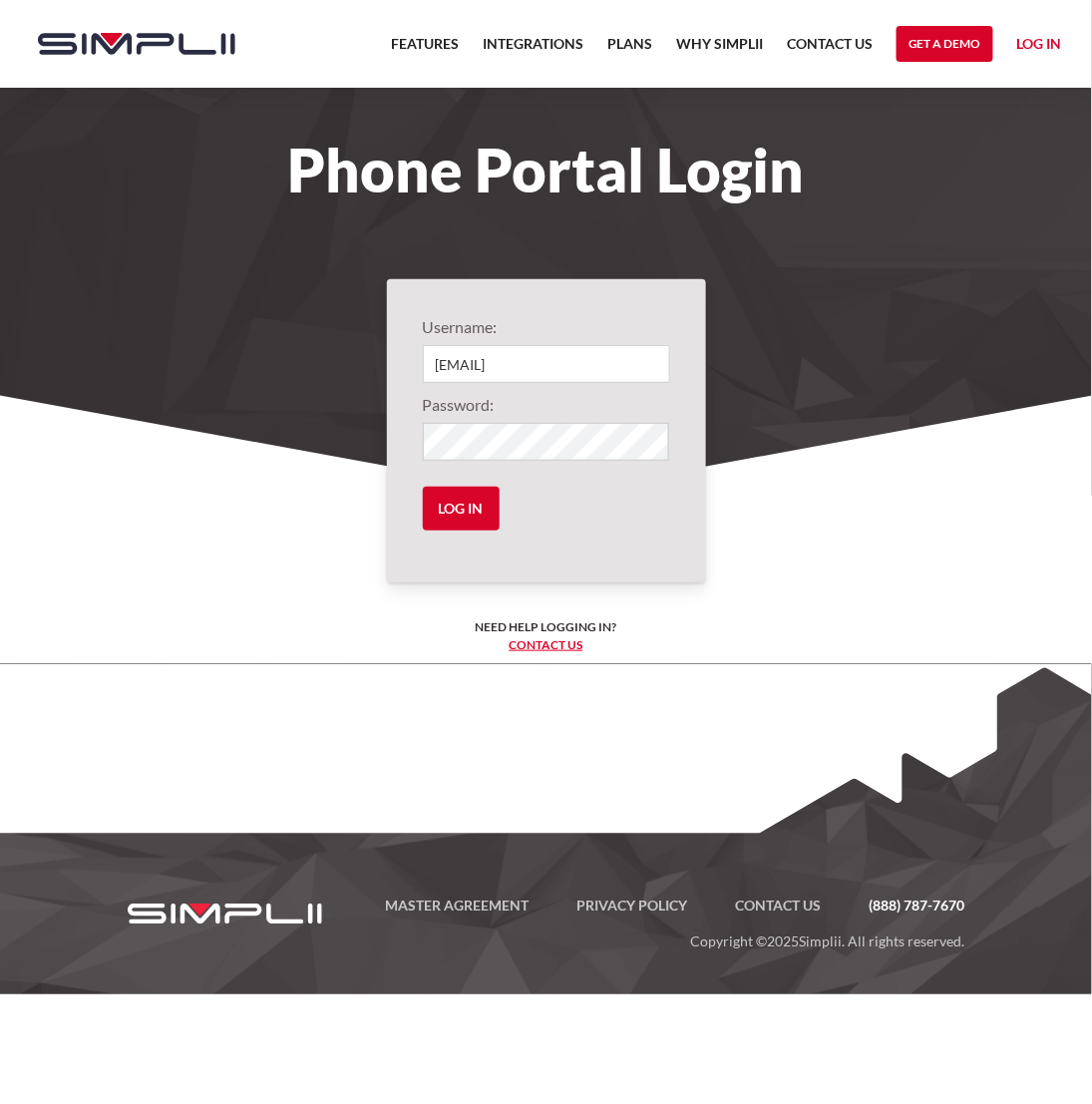 click on "Master Agreement Privacy Policy Contact US (888) 787-7670 Copyright ©  2025  Simplii. All rights reserved." at bounding box center [546, 829] 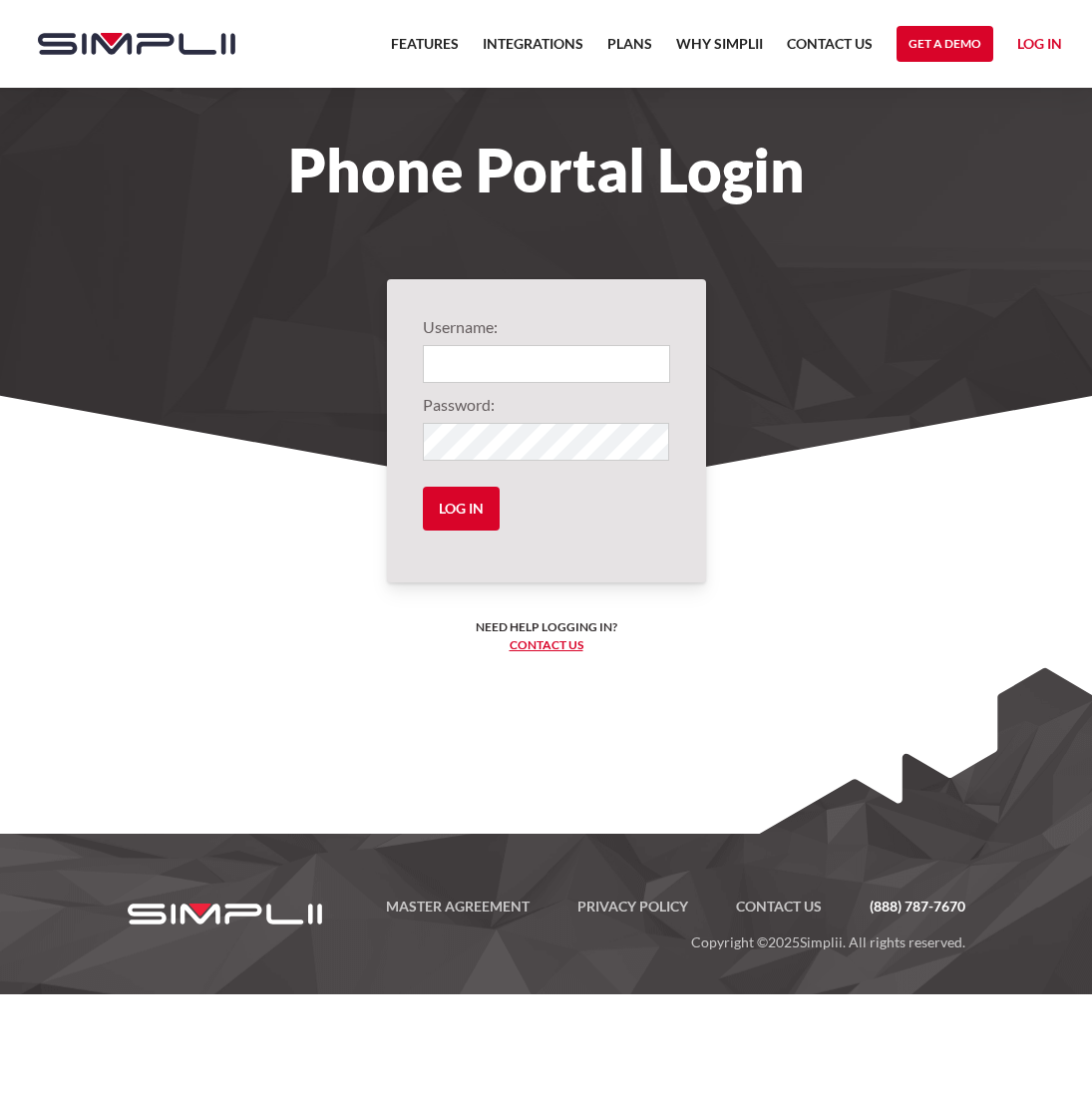 scroll, scrollTop: 0, scrollLeft: 0, axis: both 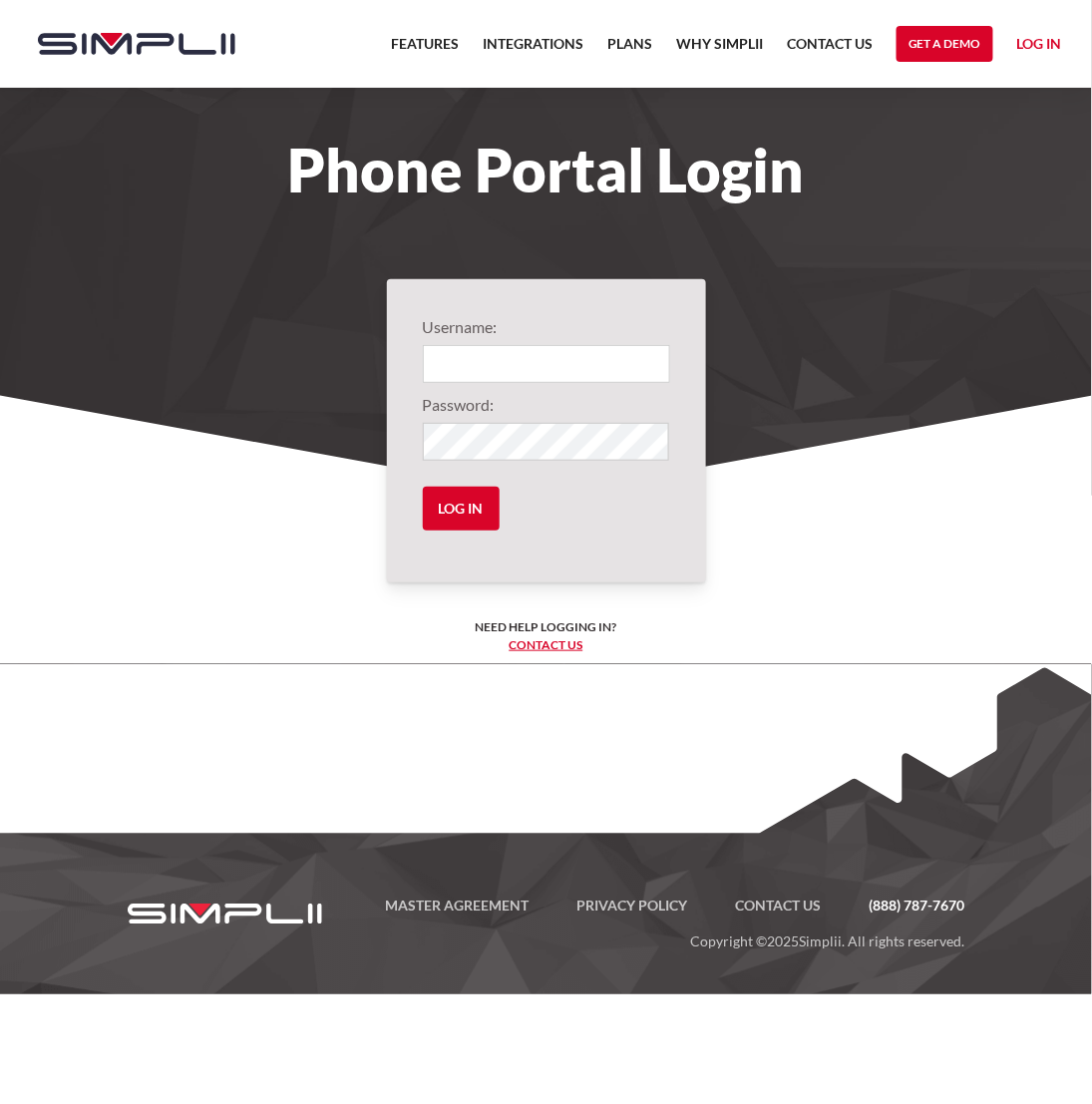 type on "[EMAIL]@[NAME]" 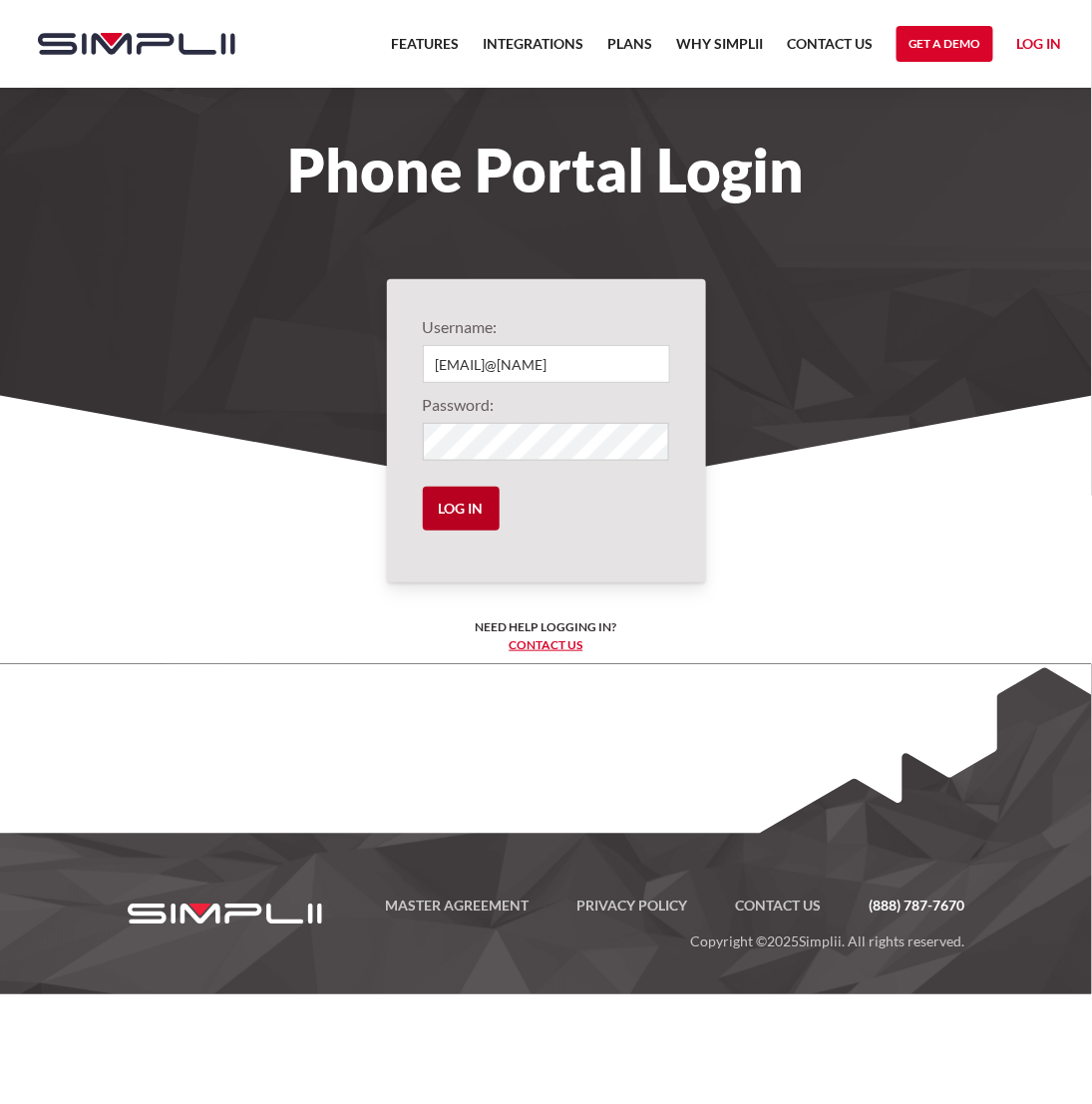 click on "Log in" at bounding box center [461, 509] 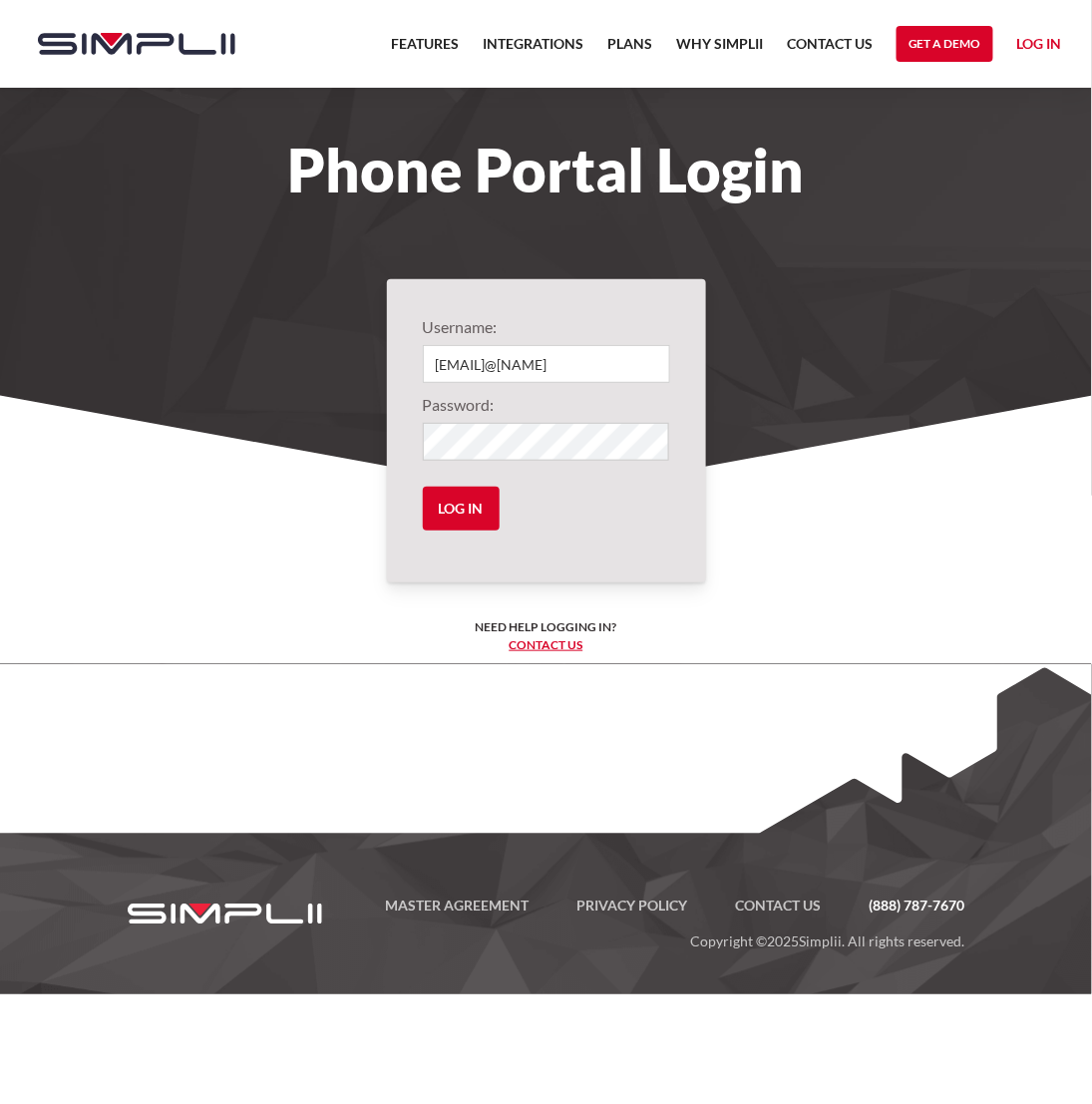 click on "Log in" at bounding box center [1039, 47] 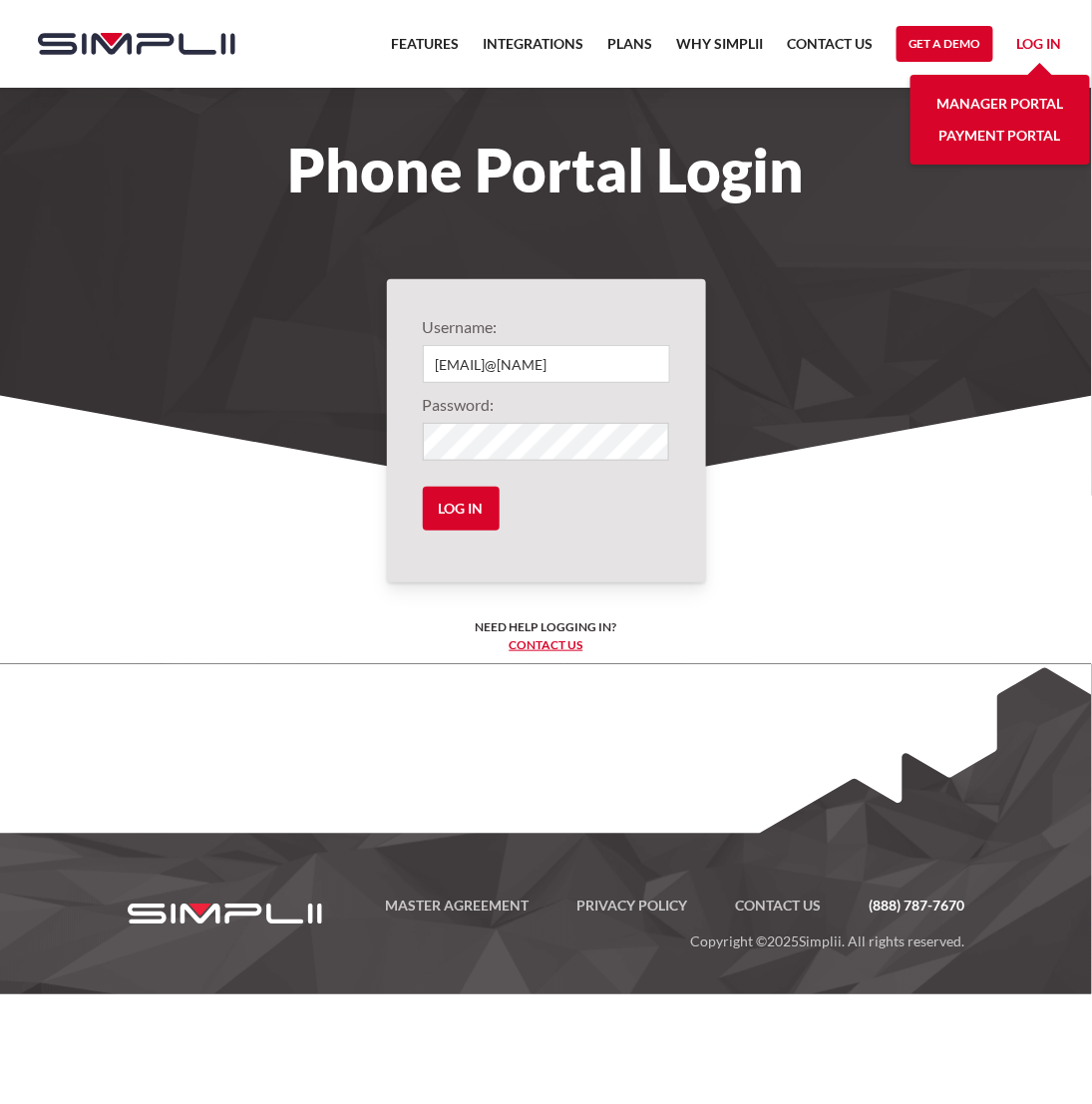 click on "Manager Portal" at bounding box center (1000, 104) 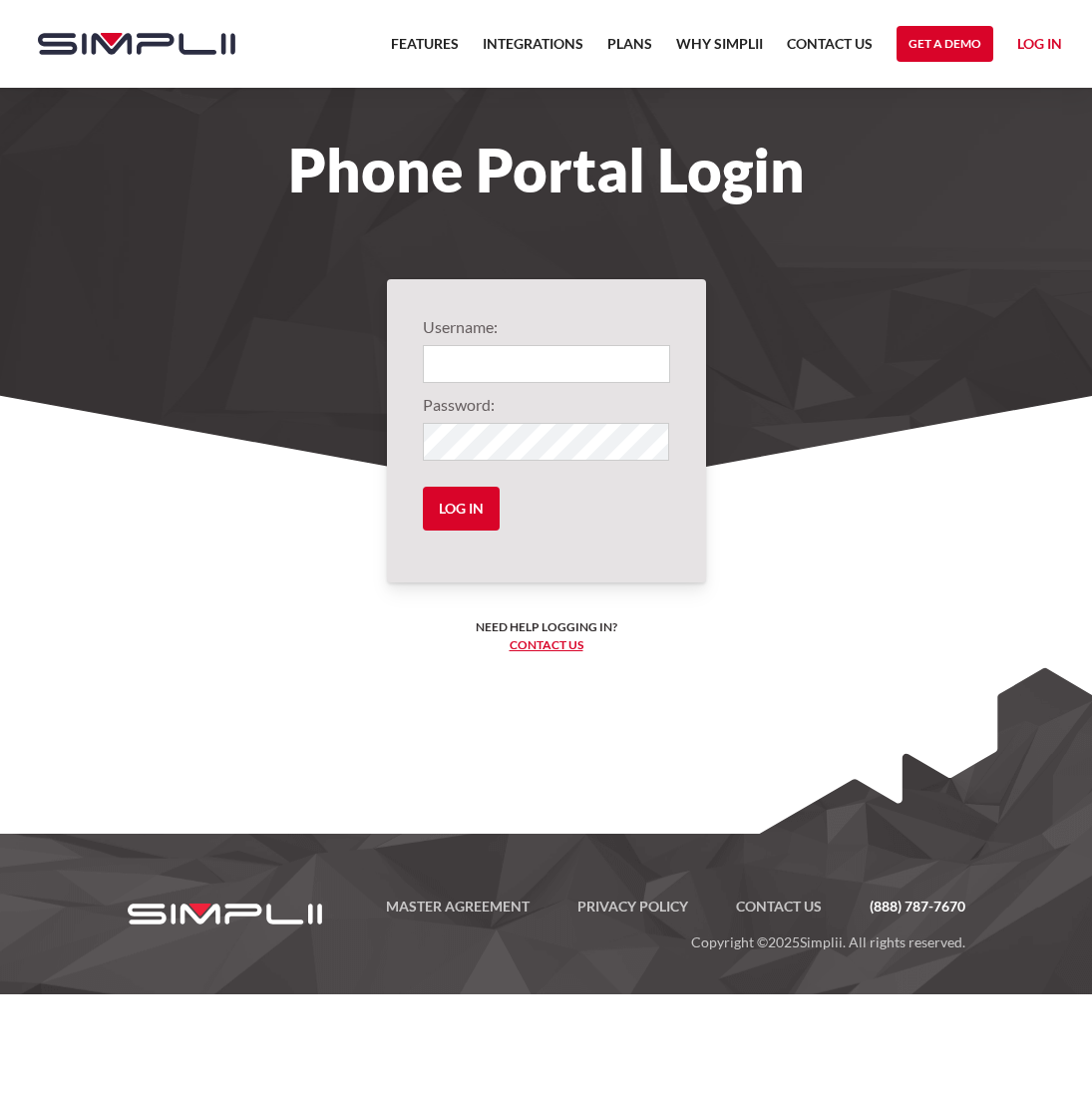 scroll, scrollTop: 0, scrollLeft: 0, axis: both 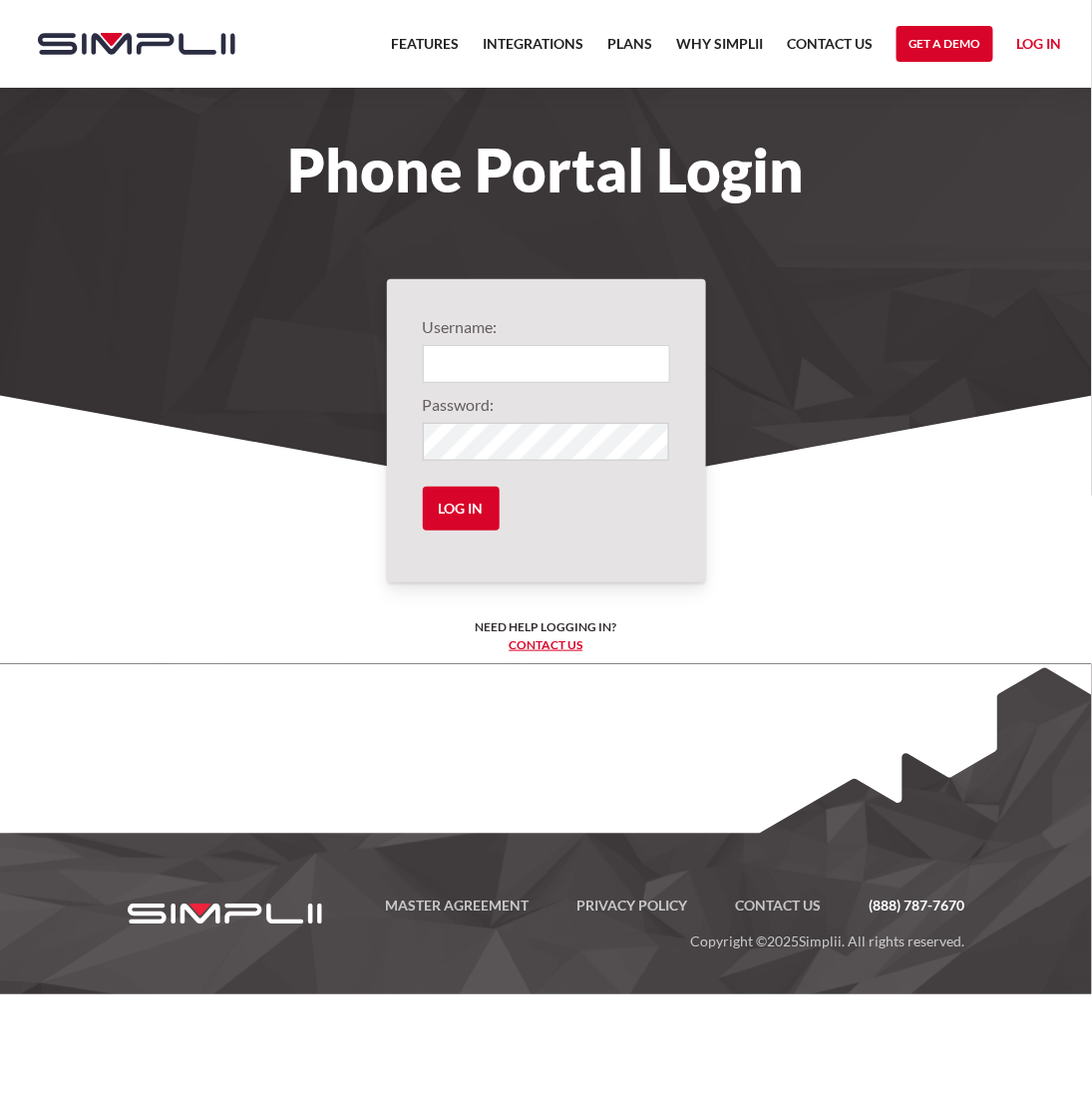 type on "[EMAIL]@[NAME]" 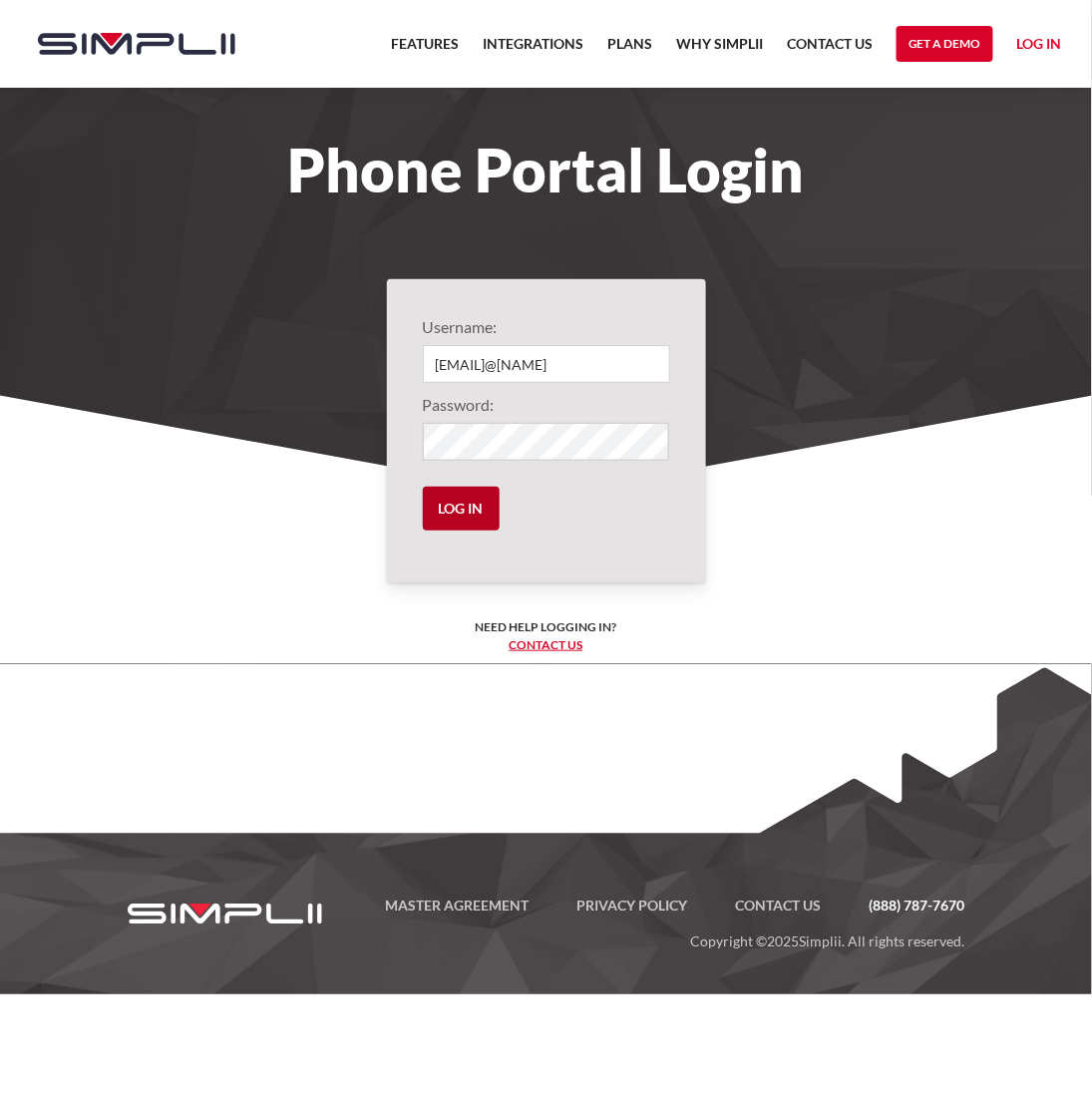 click on "Log in" at bounding box center (461, 509) 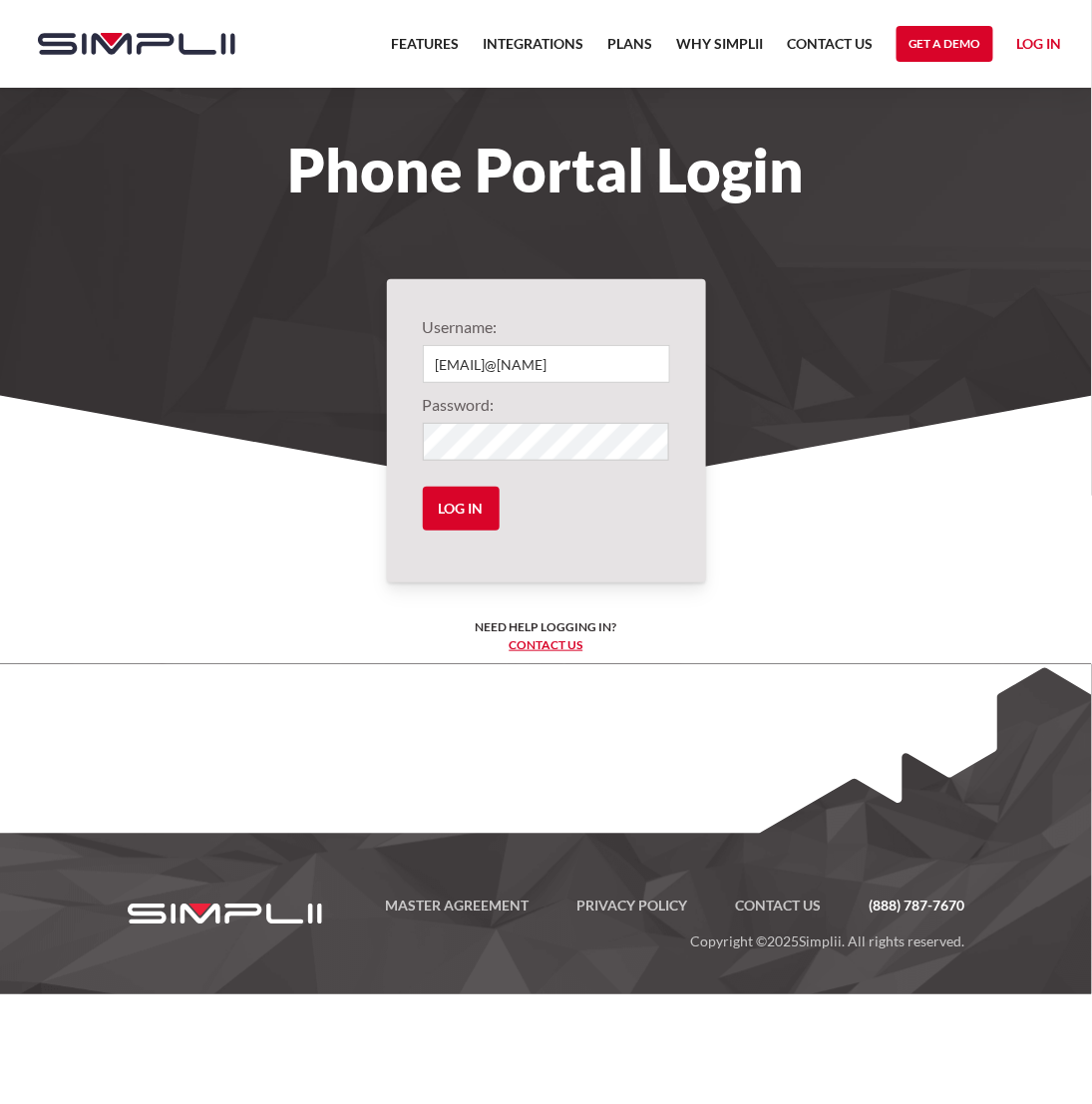 click on "Log in" at bounding box center (1039, 47) 